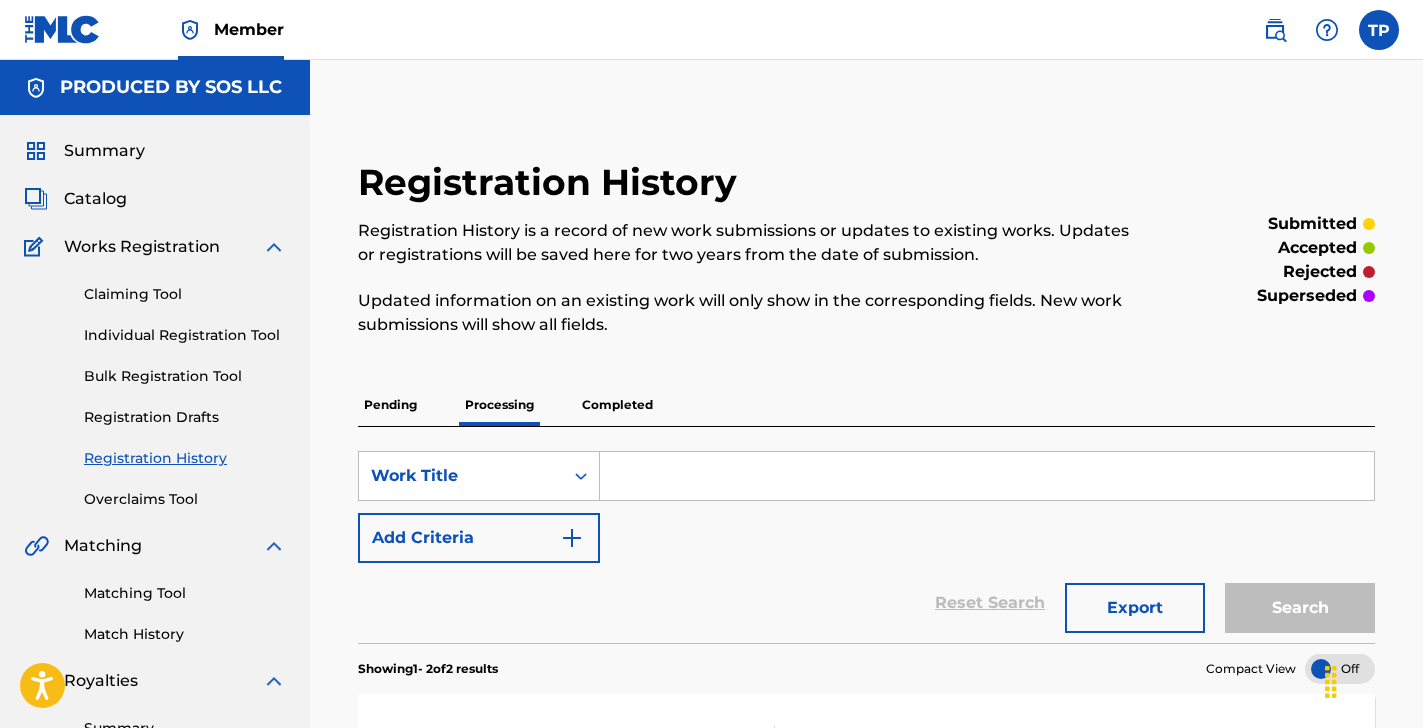 scroll, scrollTop: 481, scrollLeft: 0, axis: vertical 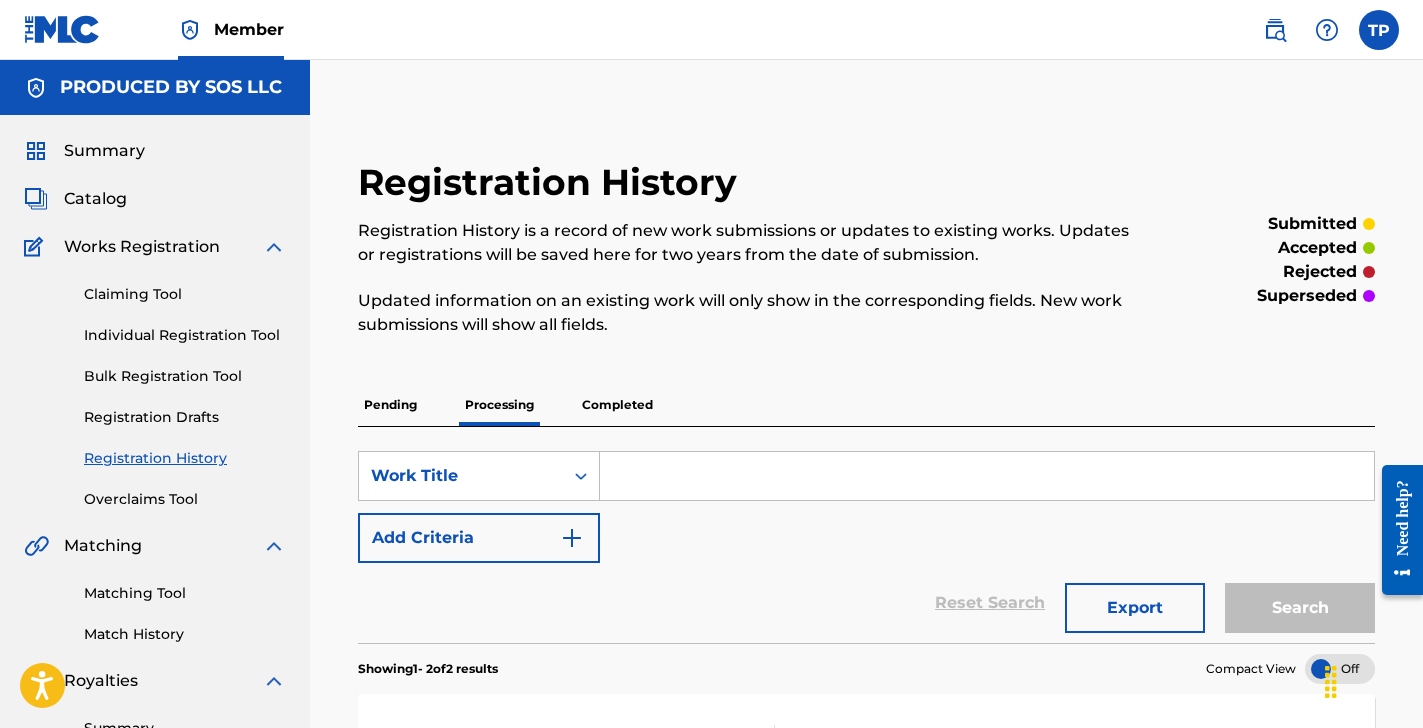 click on "Summary" at bounding box center [104, 151] 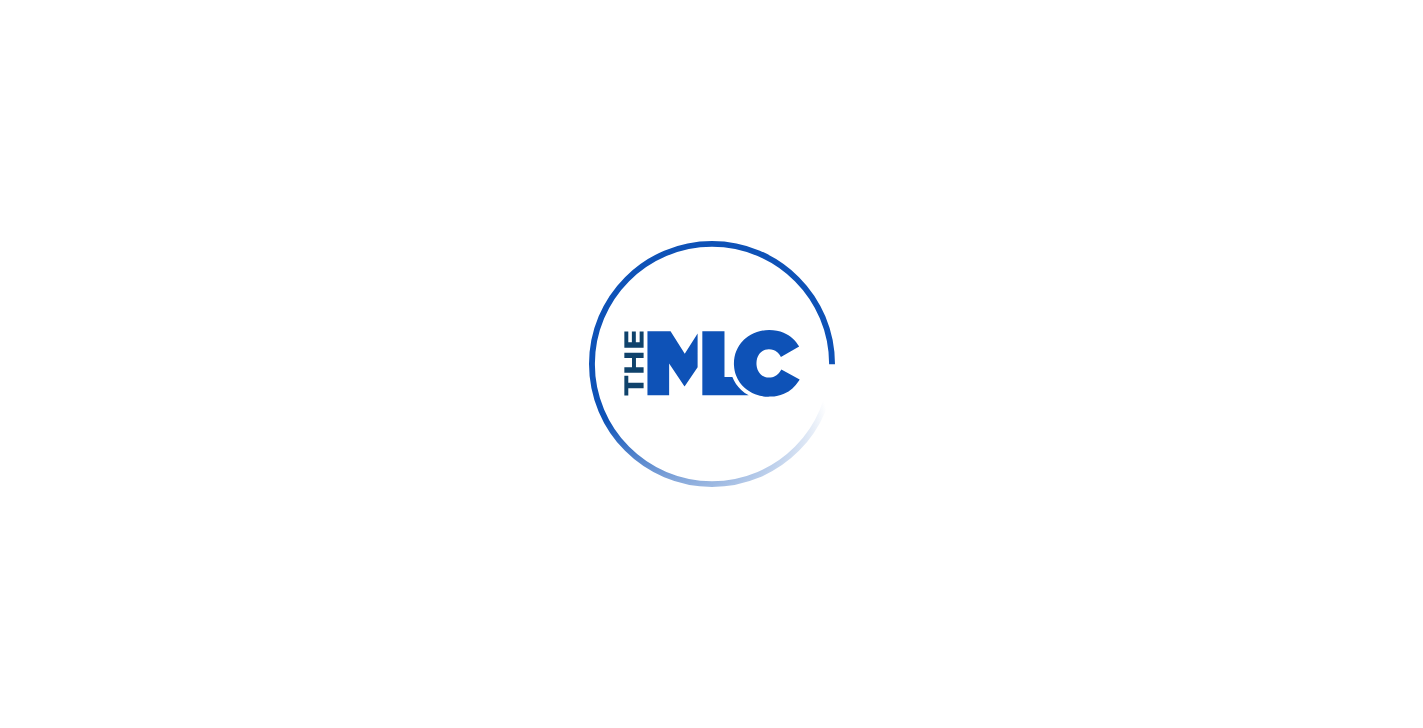 scroll, scrollTop: 0, scrollLeft: 0, axis: both 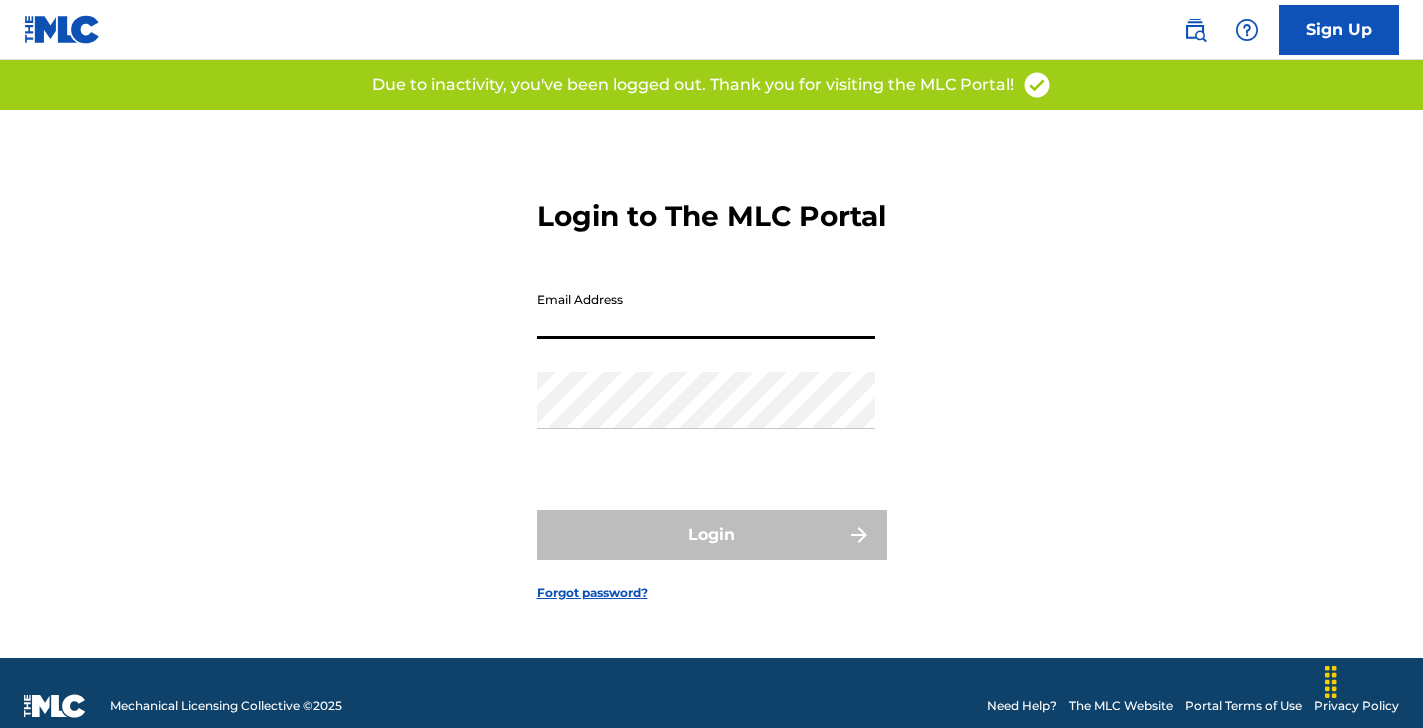 type on "[EMAIL]" 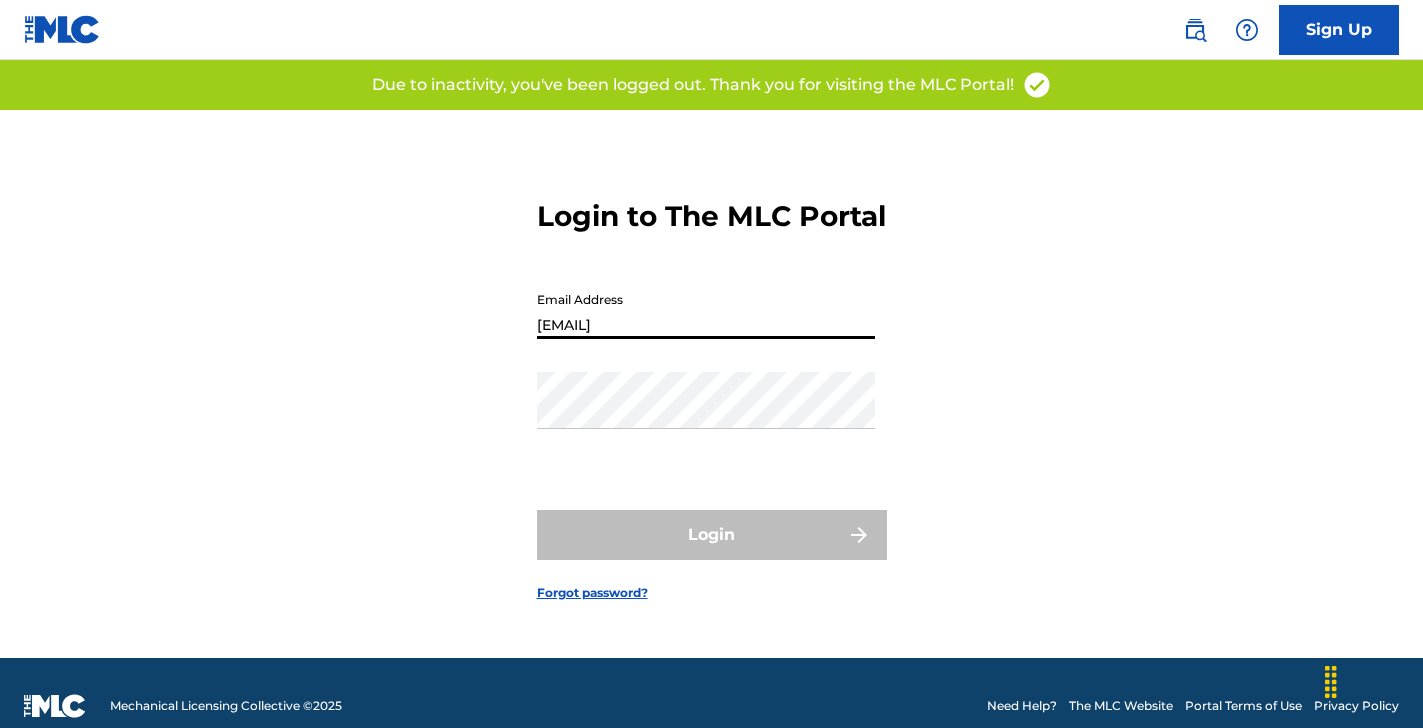 click on "Login" at bounding box center [712, 535] 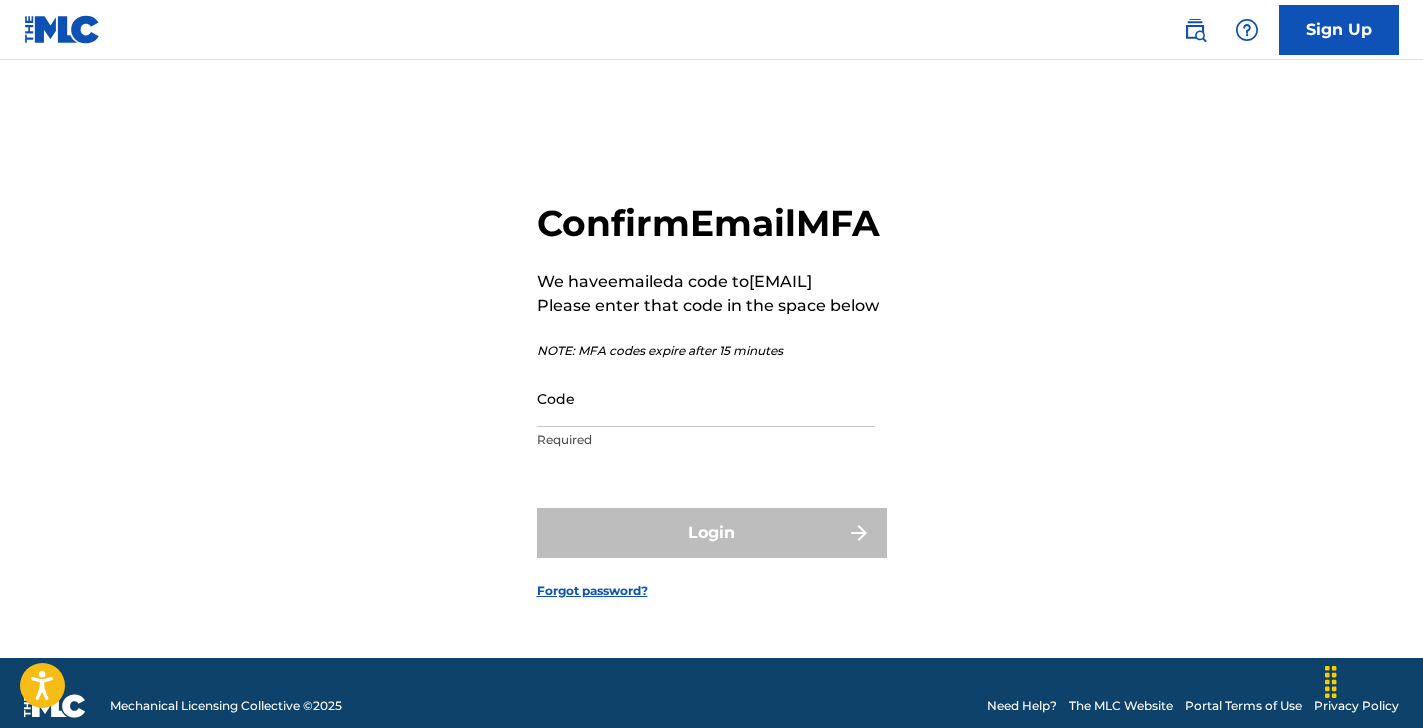 click on "Code" at bounding box center [706, 398] 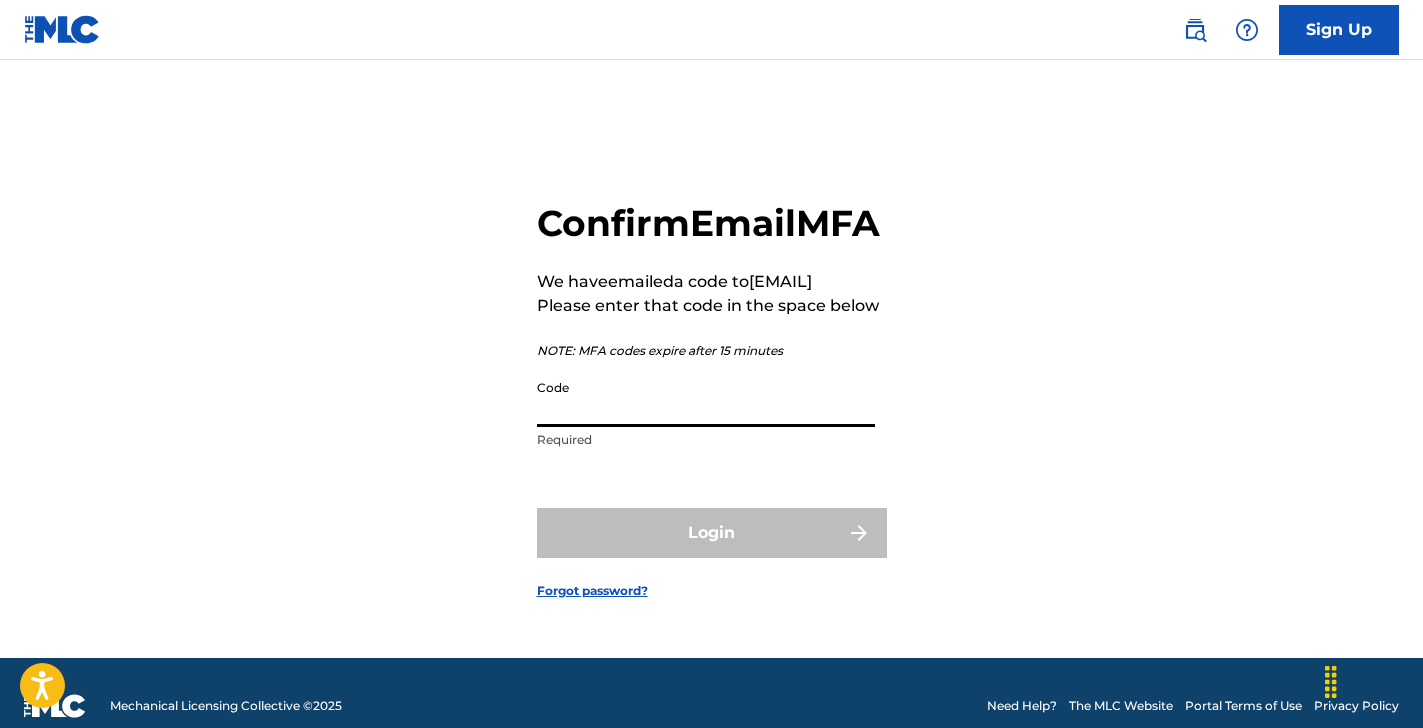 paste on "[ID]" 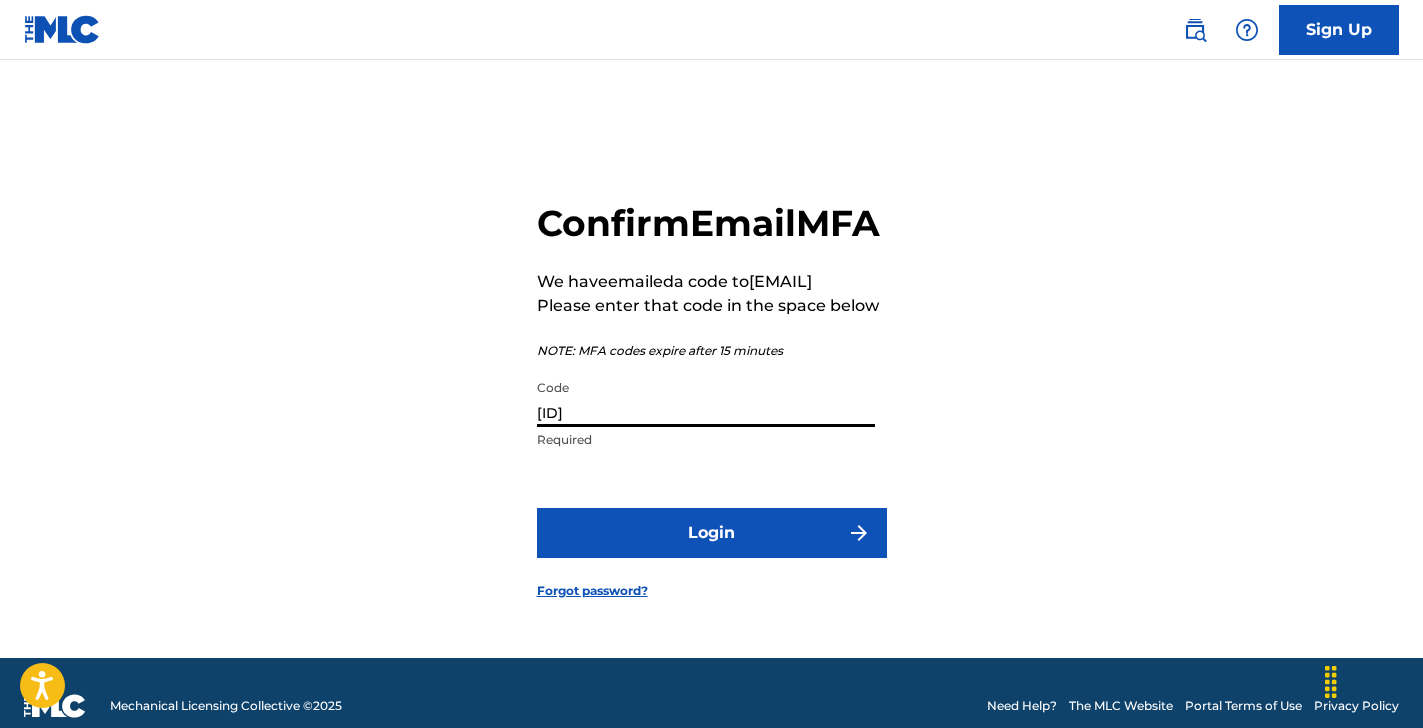 type on "[ID]" 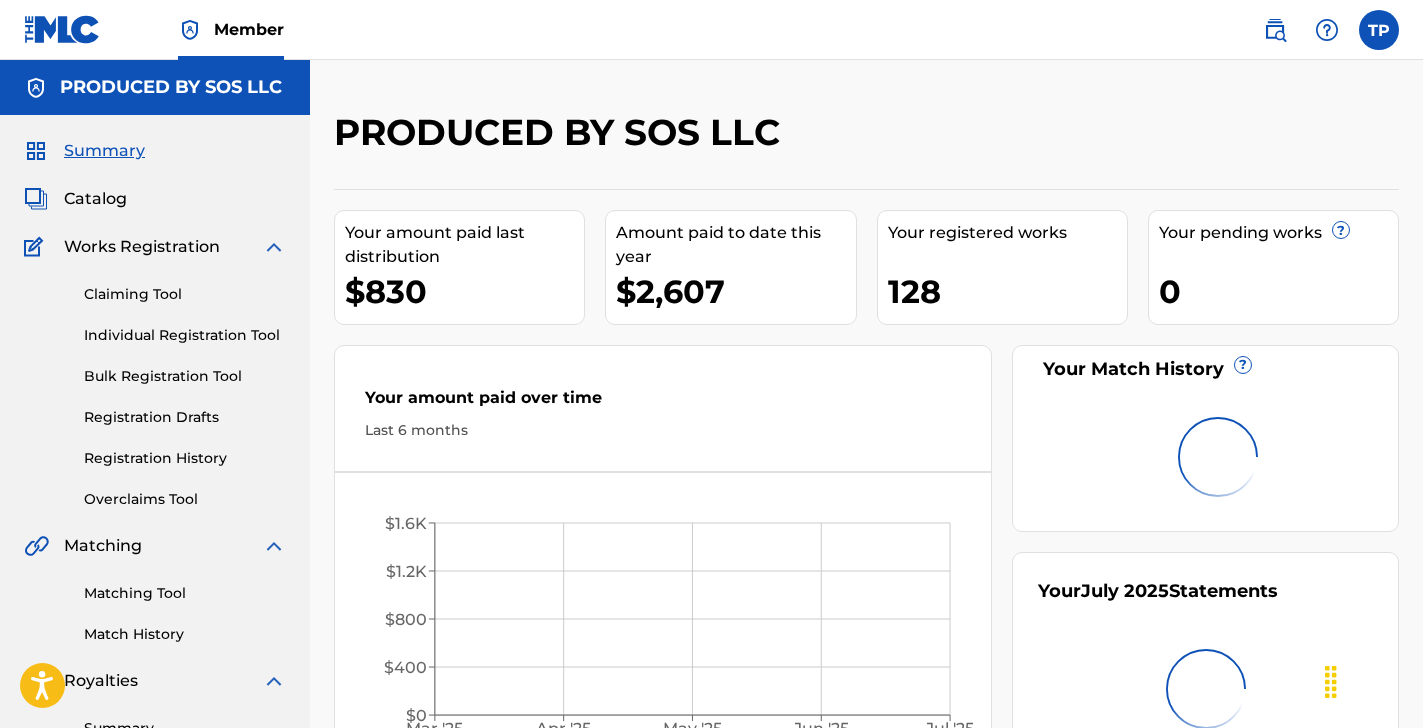 scroll, scrollTop: 0, scrollLeft: 0, axis: both 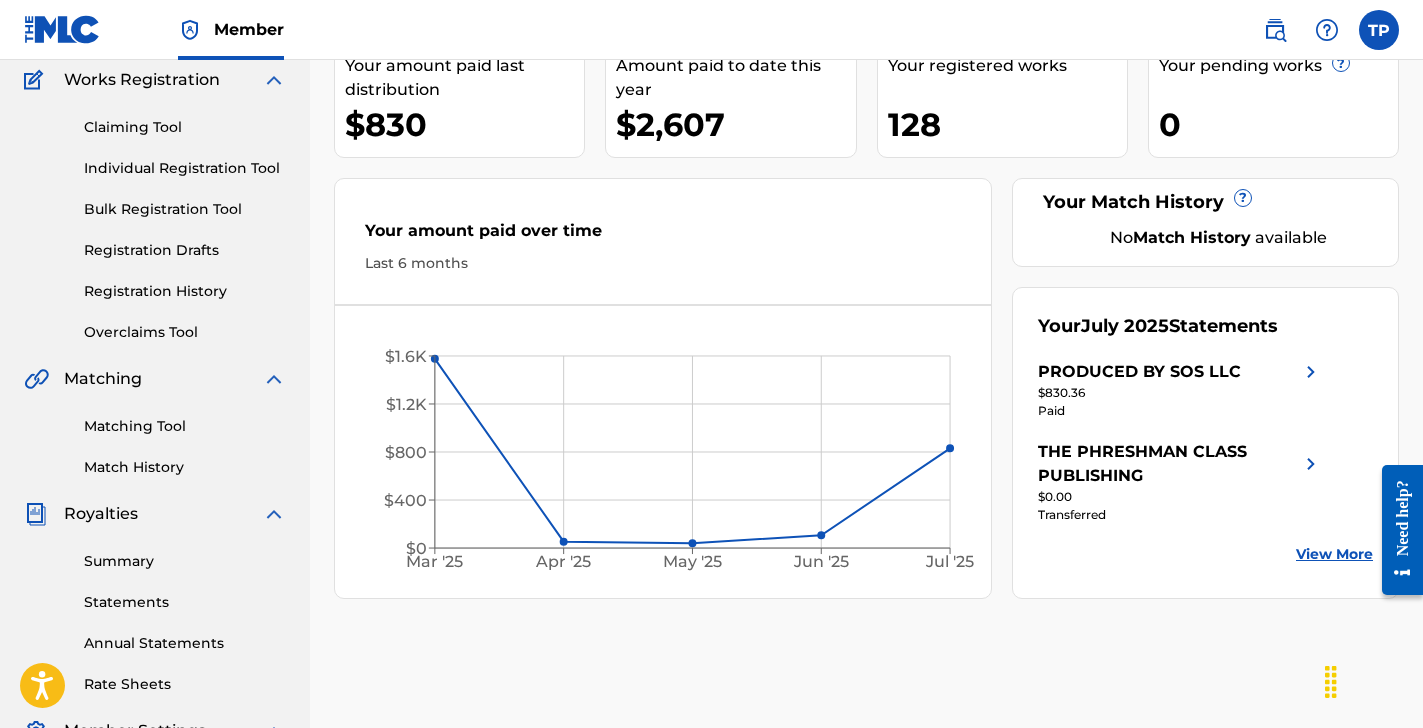 click on "Registration History" at bounding box center (185, 291) 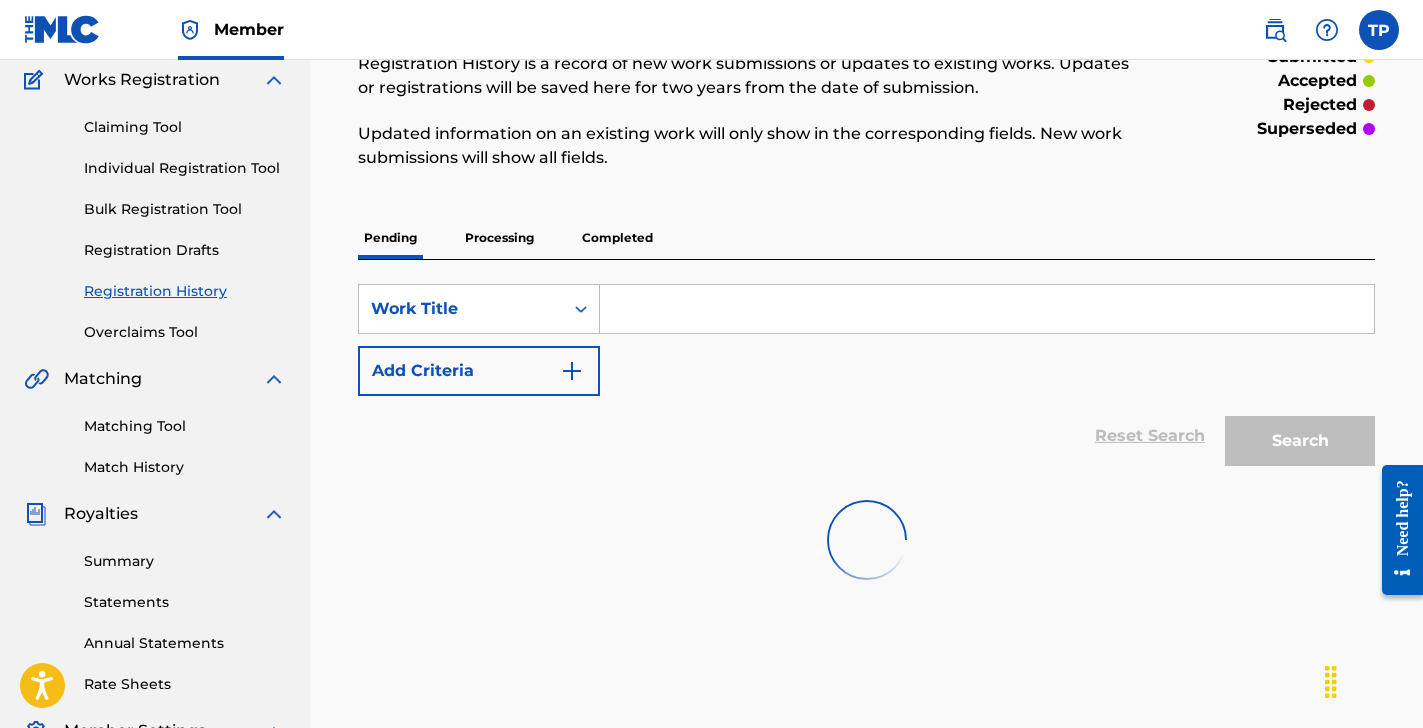 scroll, scrollTop: 0, scrollLeft: 0, axis: both 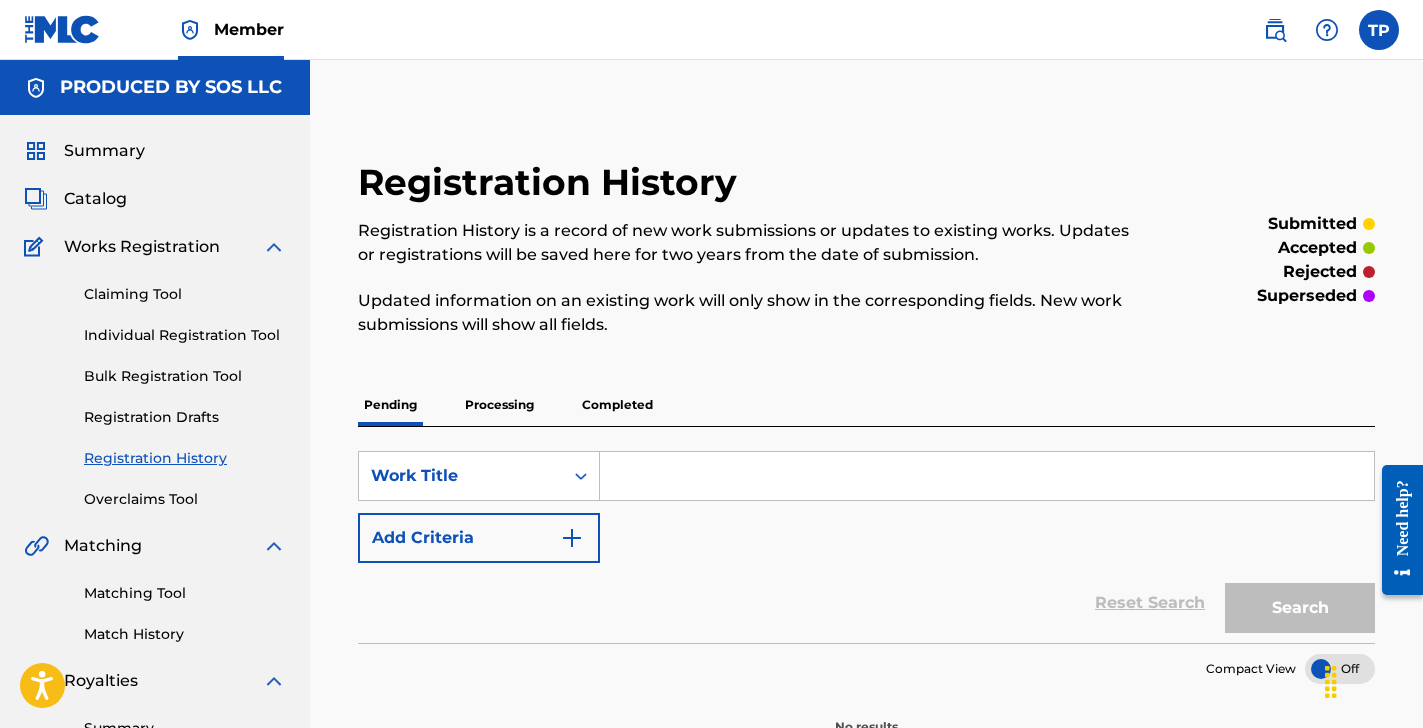 click on "Processing" at bounding box center [499, 405] 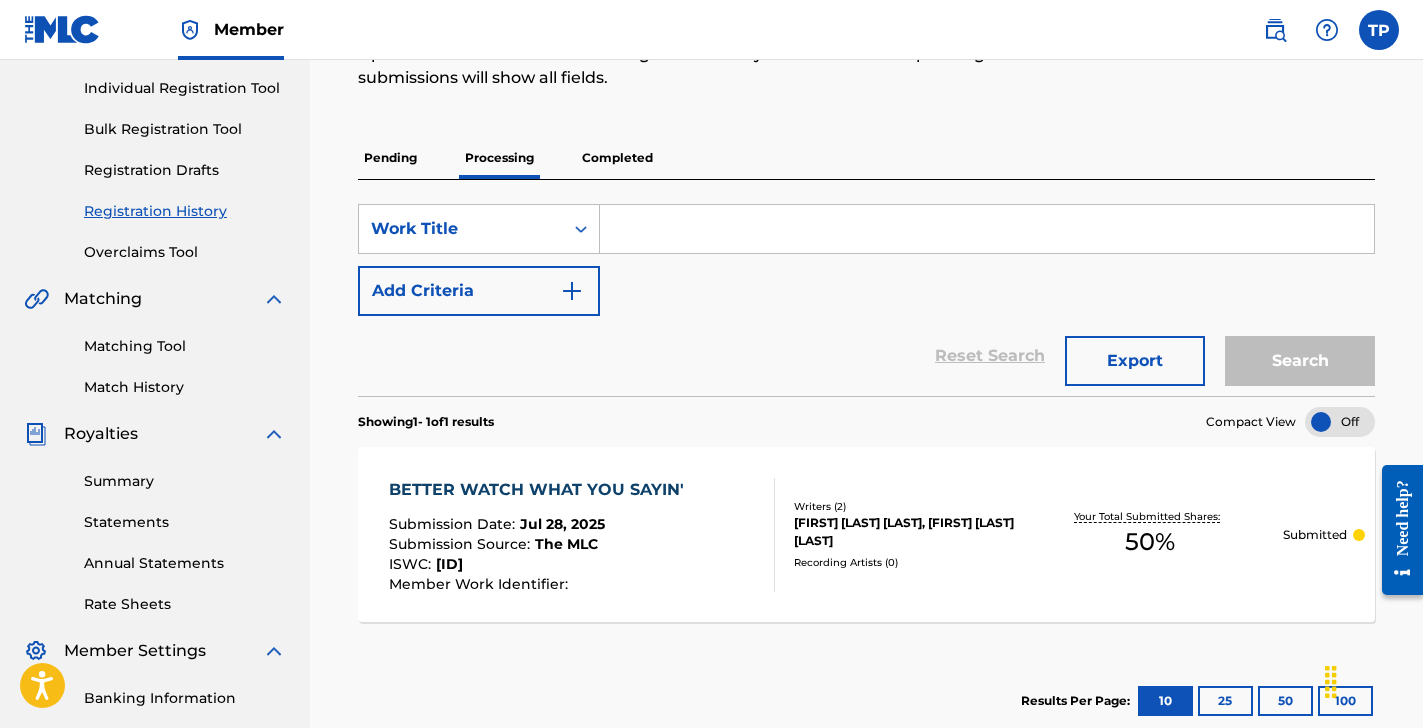 scroll, scrollTop: 237, scrollLeft: 0, axis: vertical 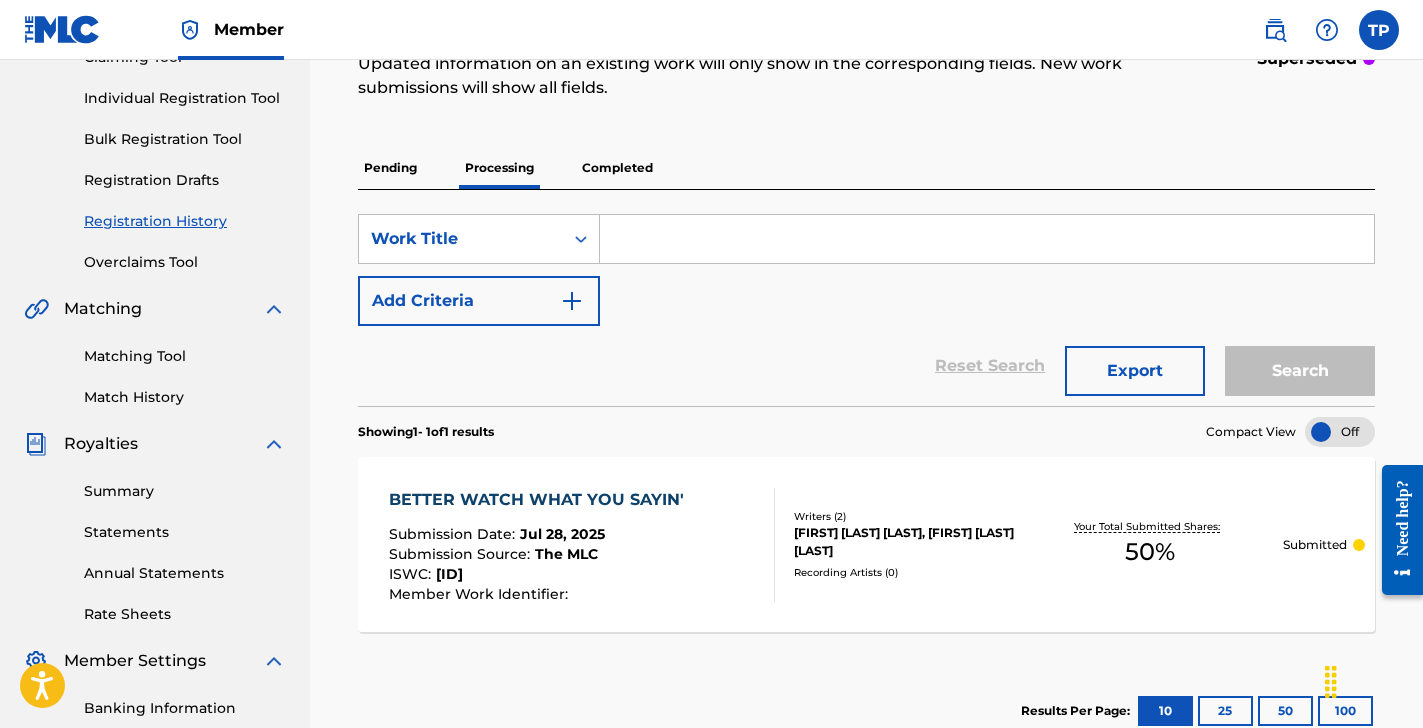 click on "Completed" at bounding box center (617, 168) 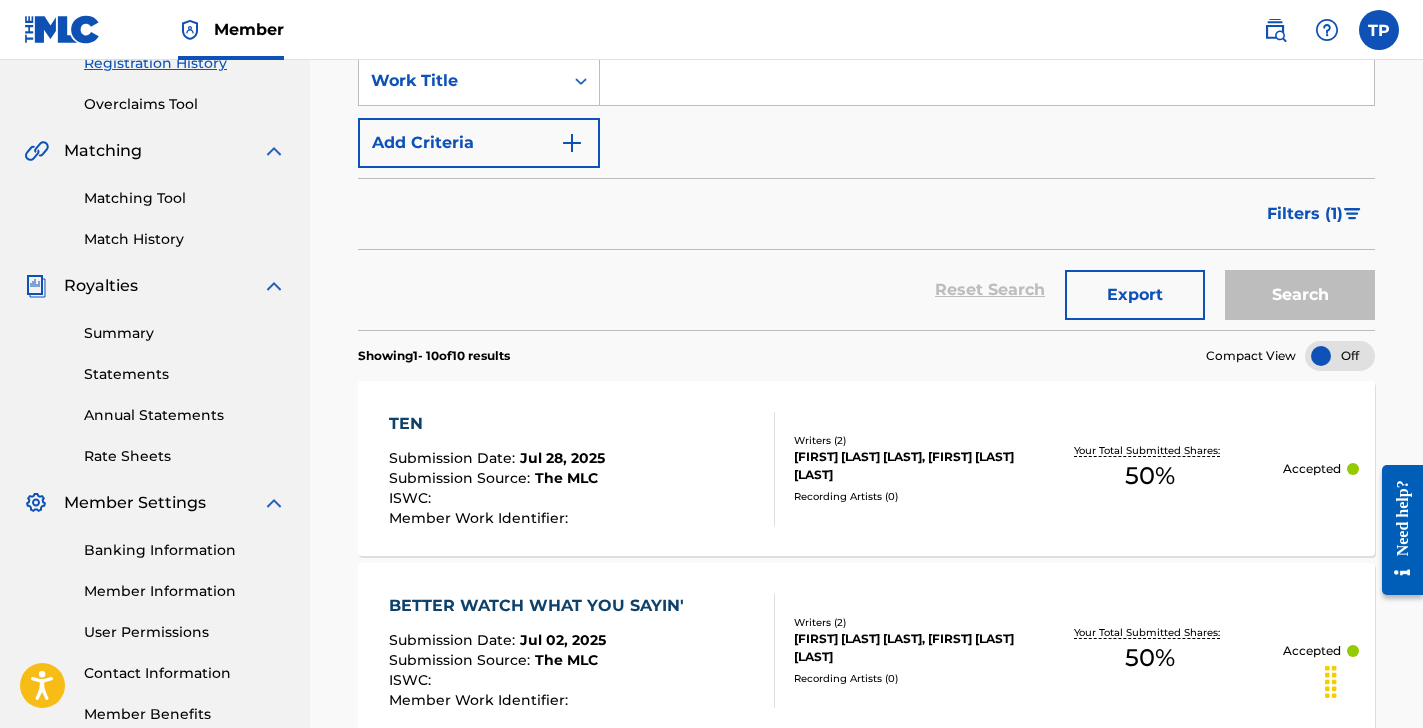 scroll, scrollTop: 442, scrollLeft: 0, axis: vertical 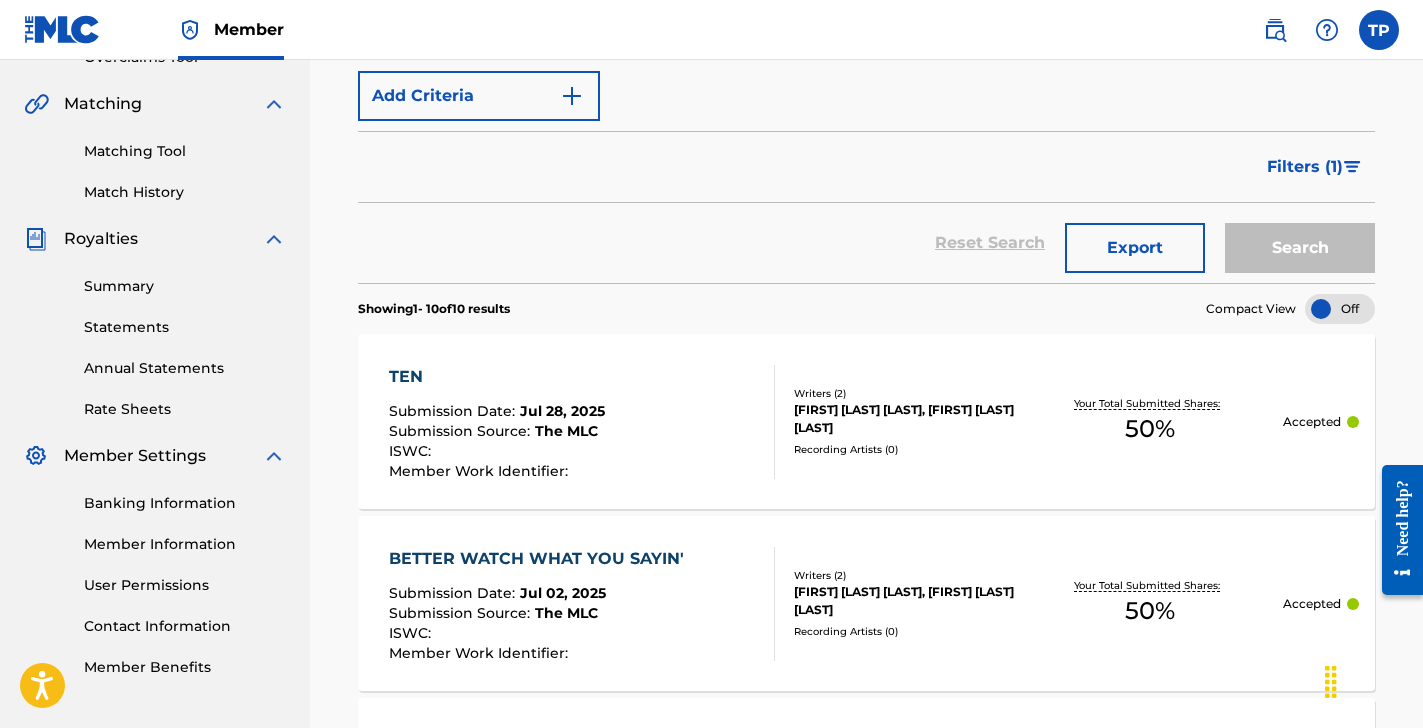 click on "TEN Submission Date : [DATE] Submission Source : The MLC ISWC : Member Work Identifier :" at bounding box center [582, 422] 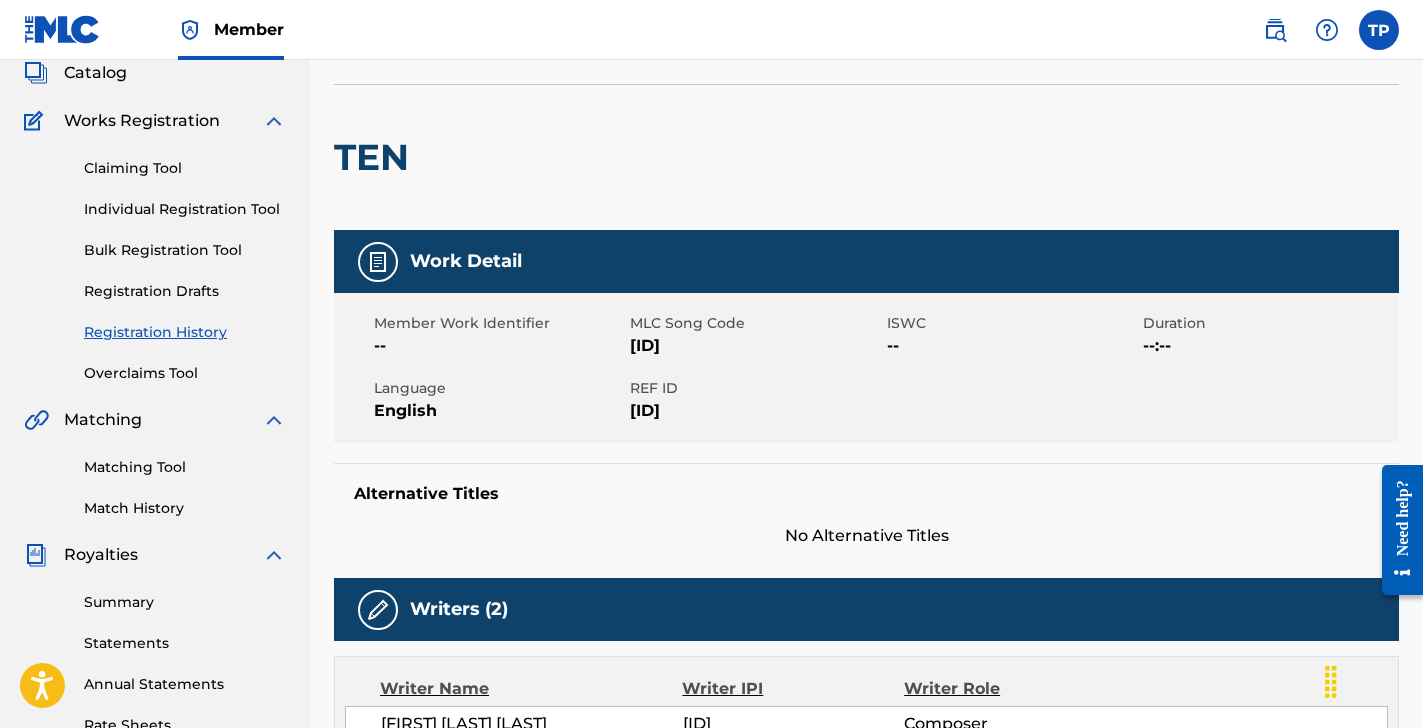 scroll, scrollTop: 125, scrollLeft: 0, axis: vertical 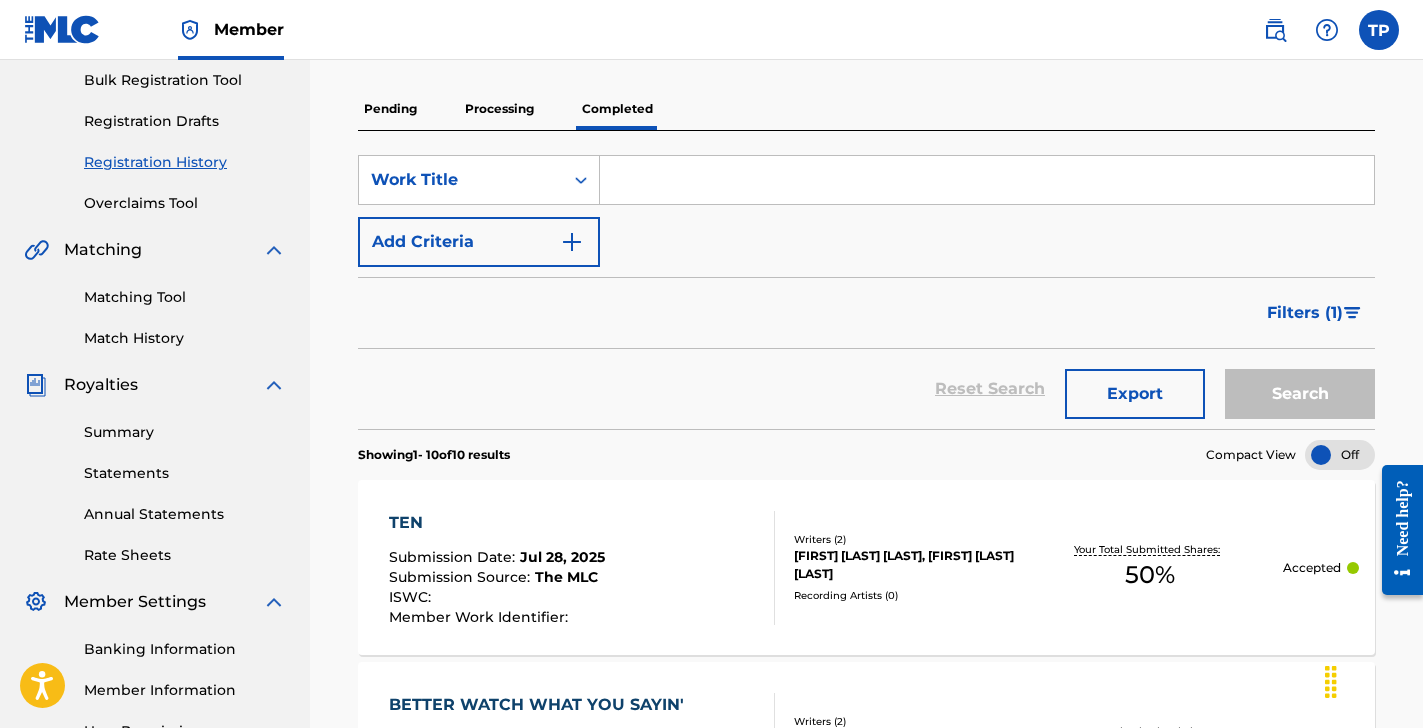 click on "Processing" at bounding box center (499, 109) 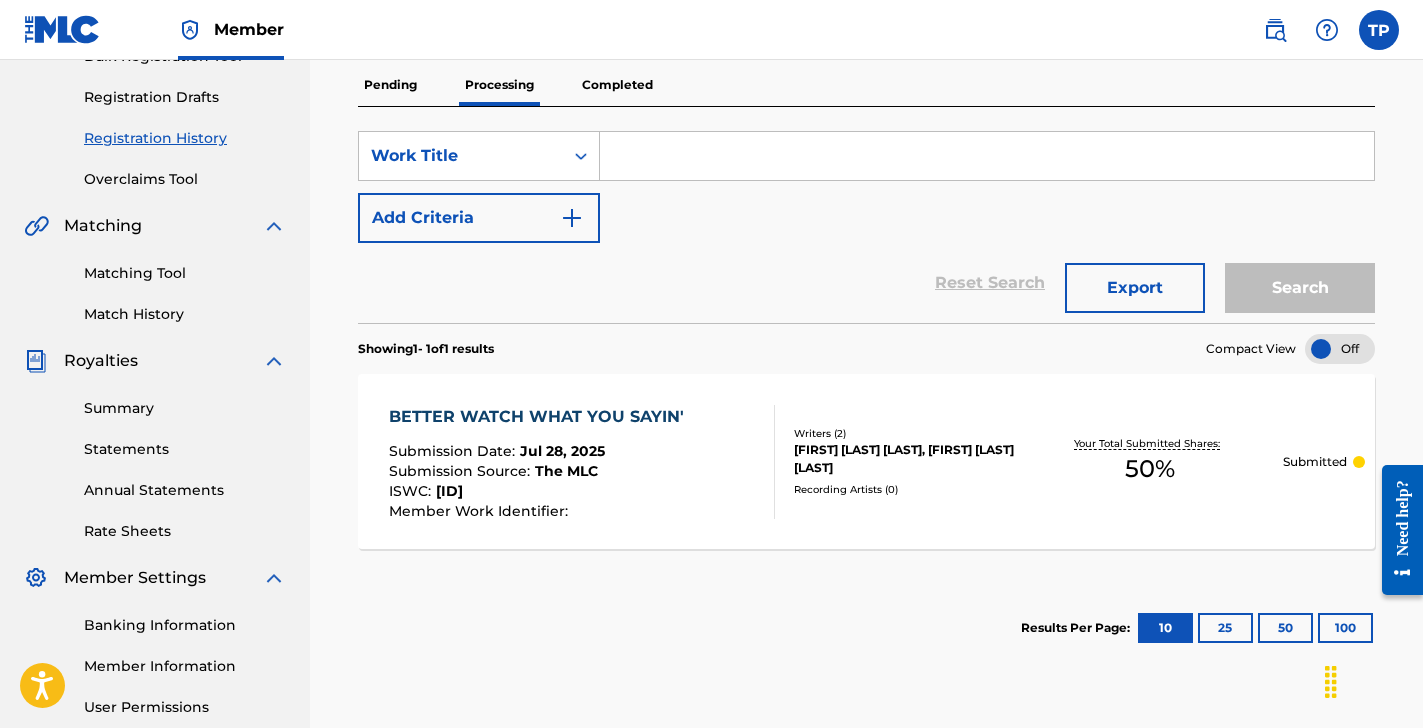 scroll, scrollTop: 324, scrollLeft: 0, axis: vertical 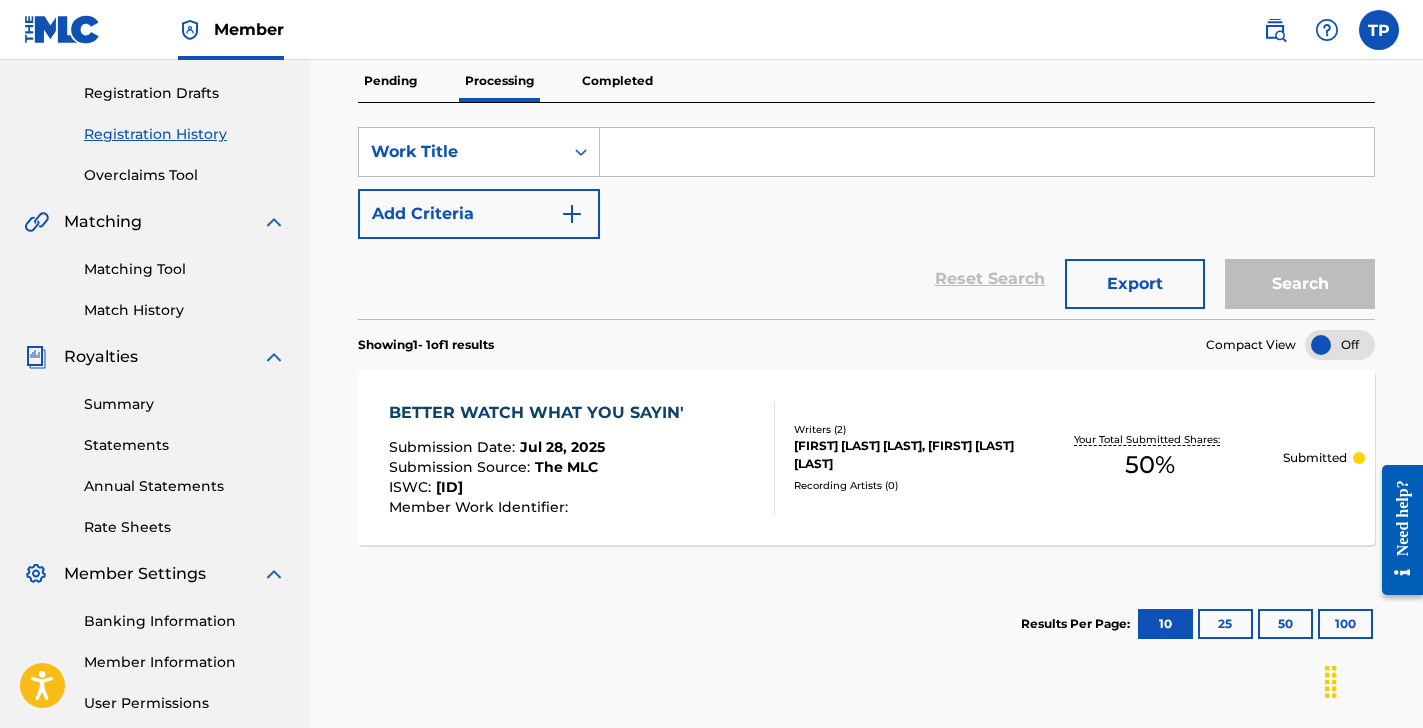 click on "Submission Source : The MLC" at bounding box center [541, 470] 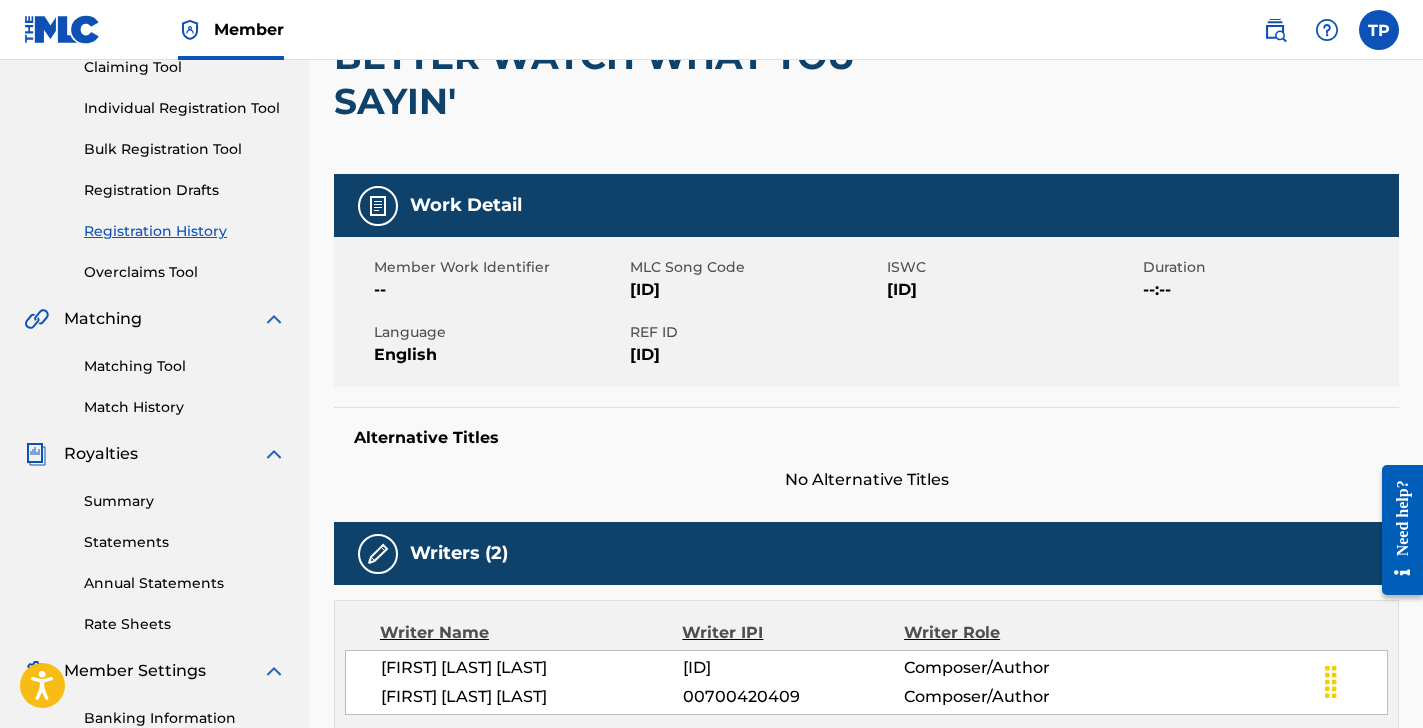scroll, scrollTop: 0, scrollLeft: 0, axis: both 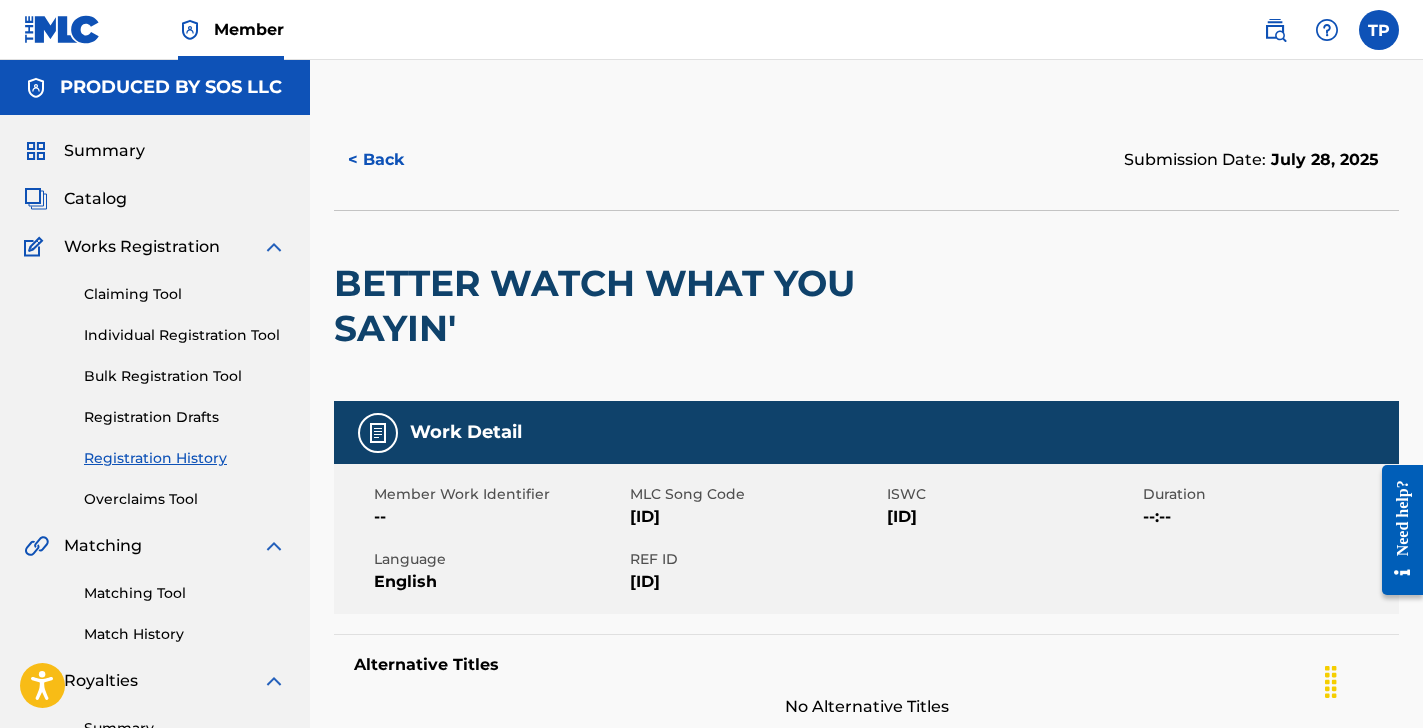 click on "Summary" at bounding box center [104, 151] 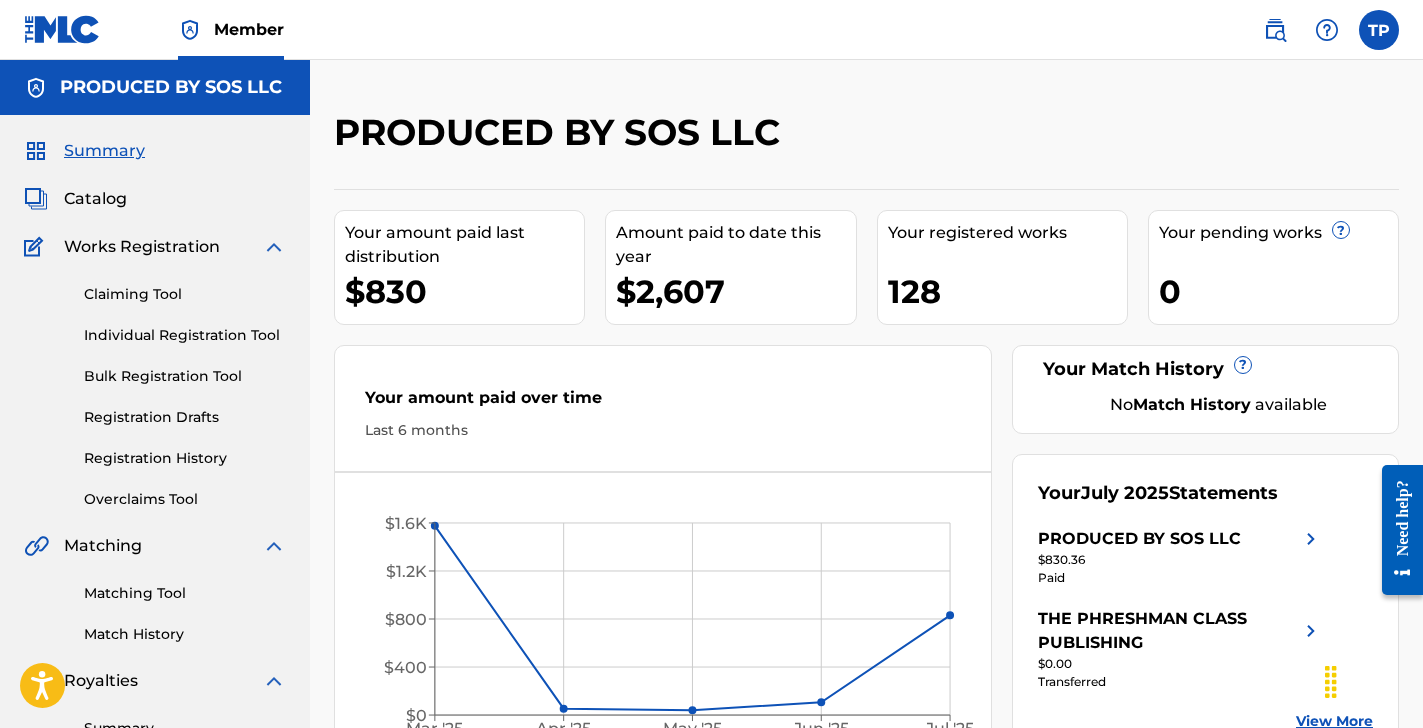 click on "$2,607" at bounding box center [735, 291] 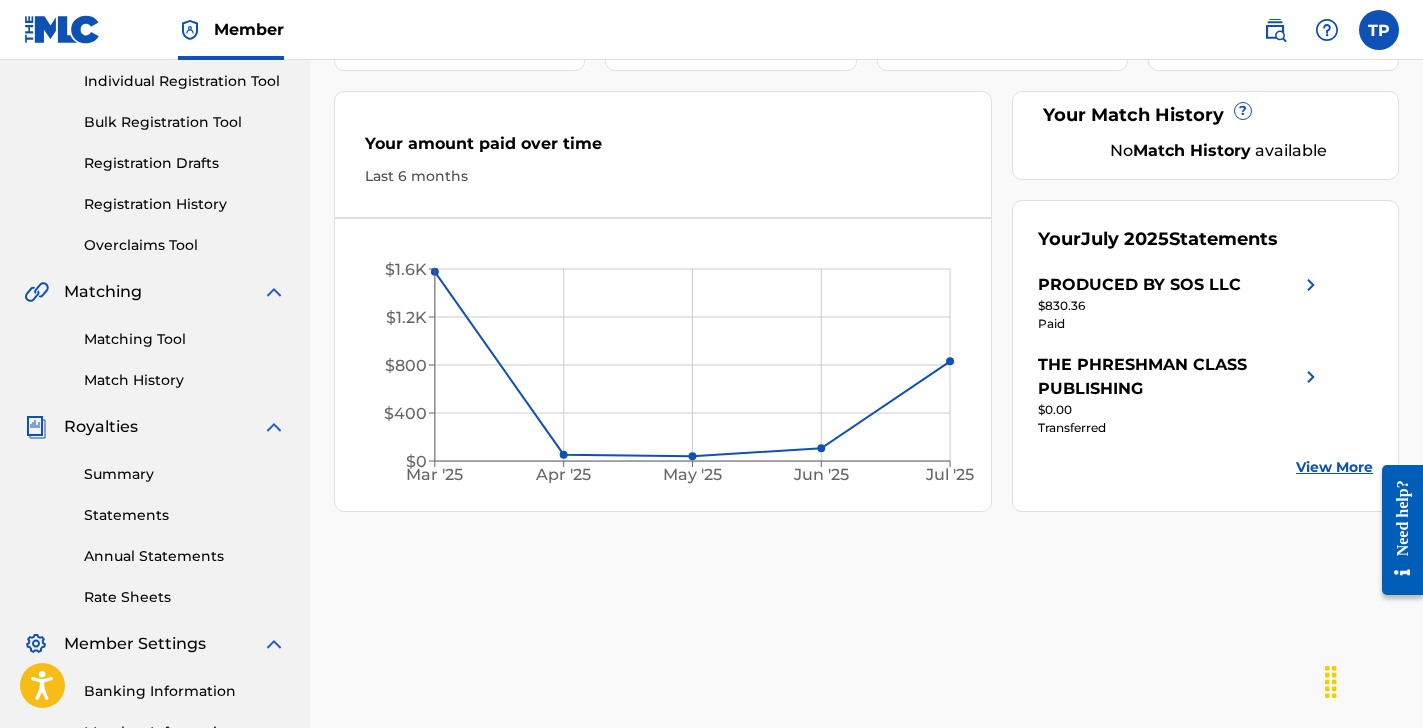 scroll, scrollTop: 261, scrollLeft: 0, axis: vertical 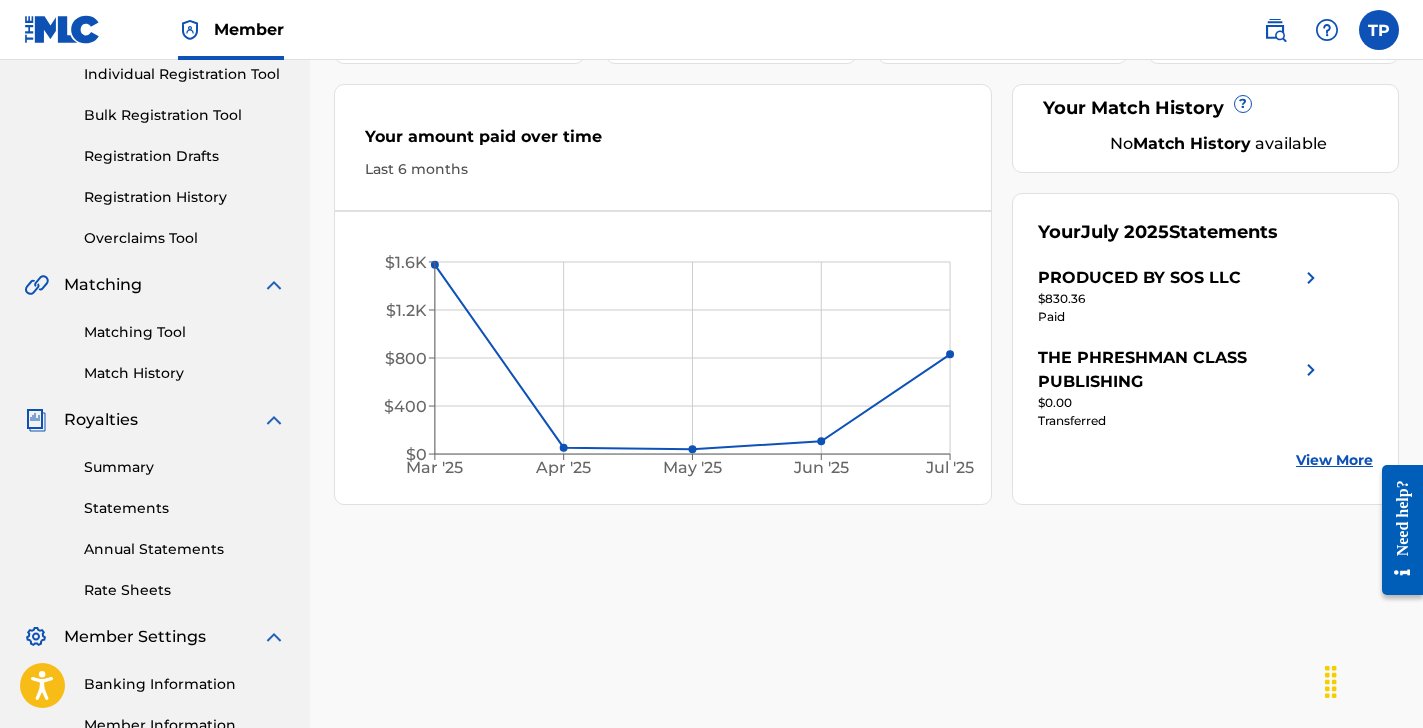 click on "Summary" at bounding box center [185, 467] 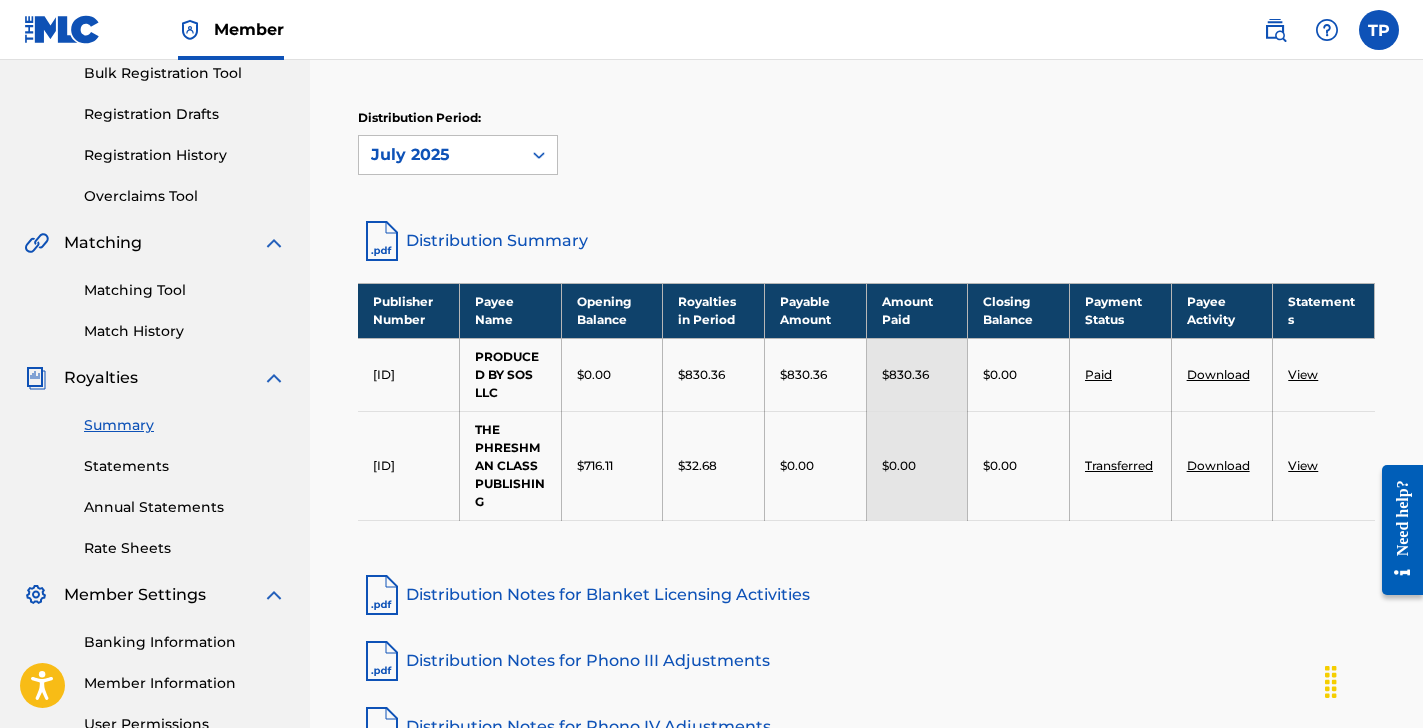 scroll, scrollTop: 265, scrollLeft: 0, axis: vertical 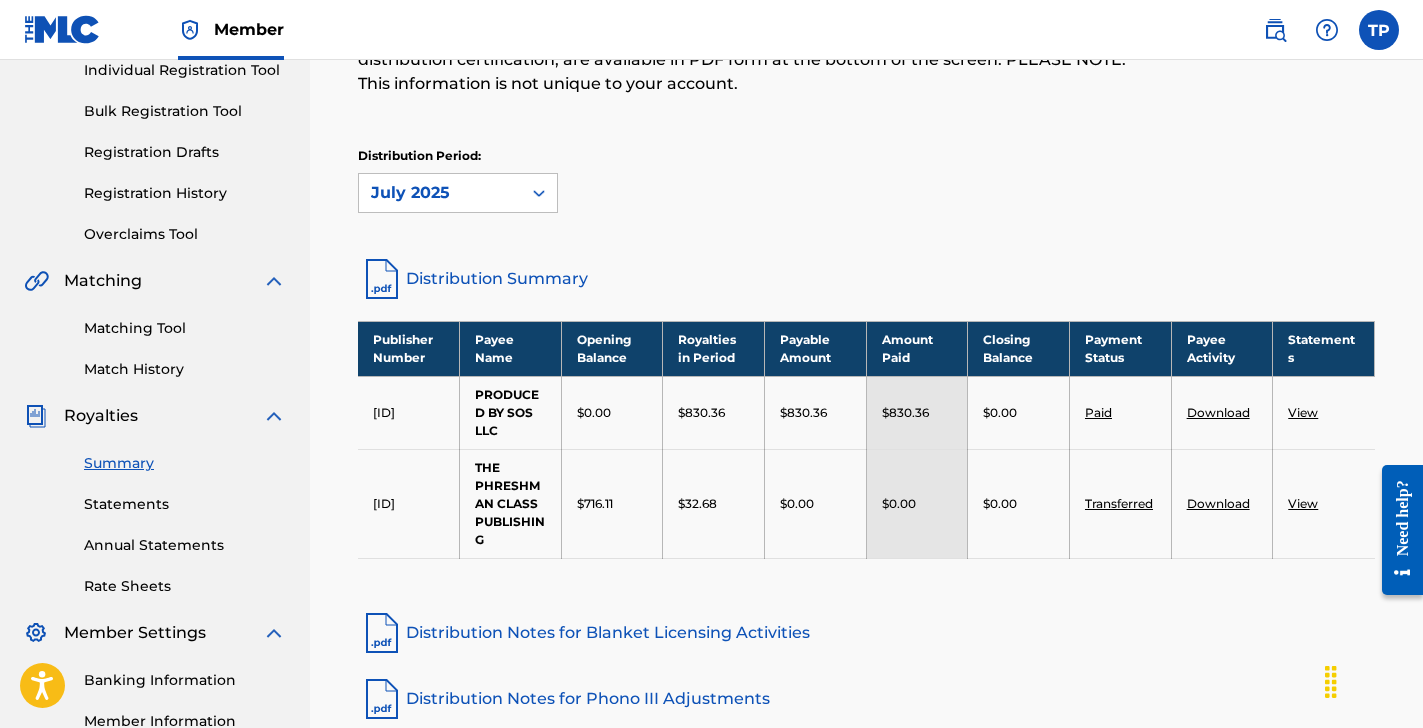 click on "Distribution Summary" at bounding box center (866, 279) 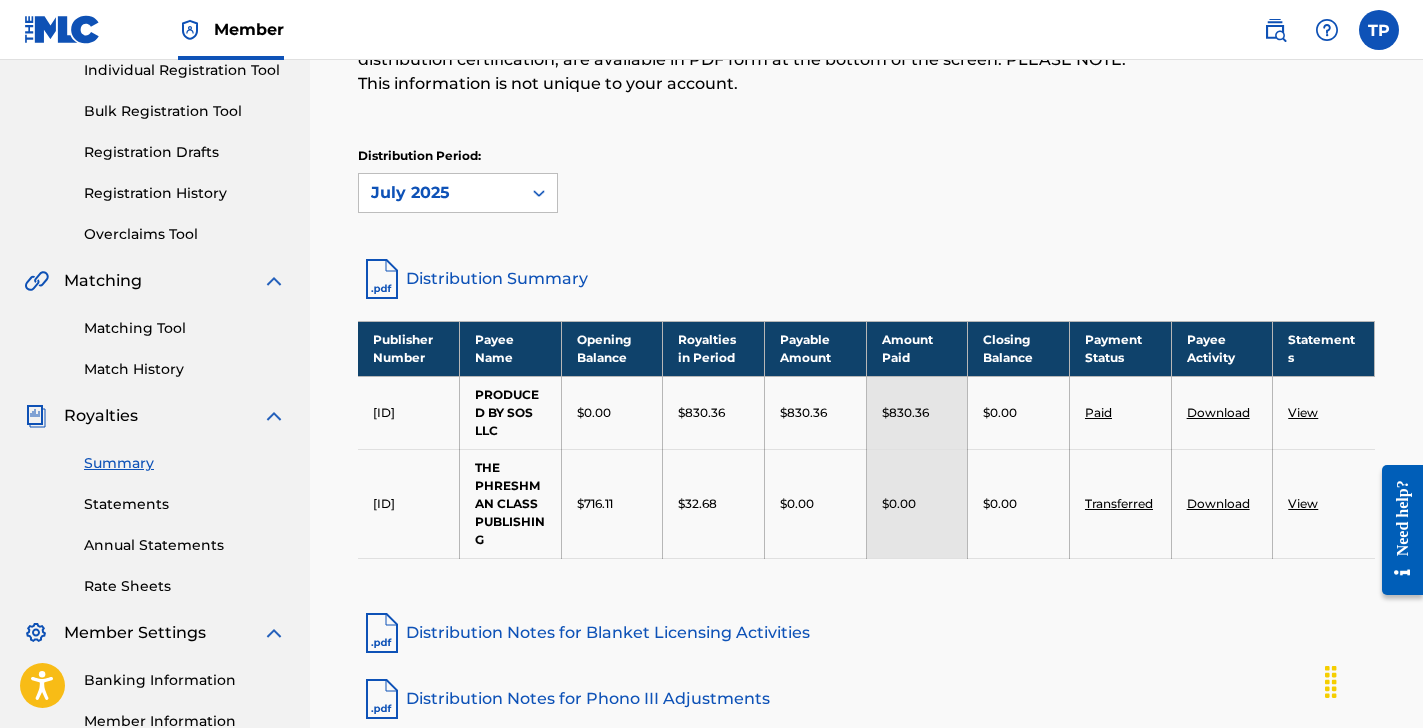 click on "View" at bounding box center (1303, 412) 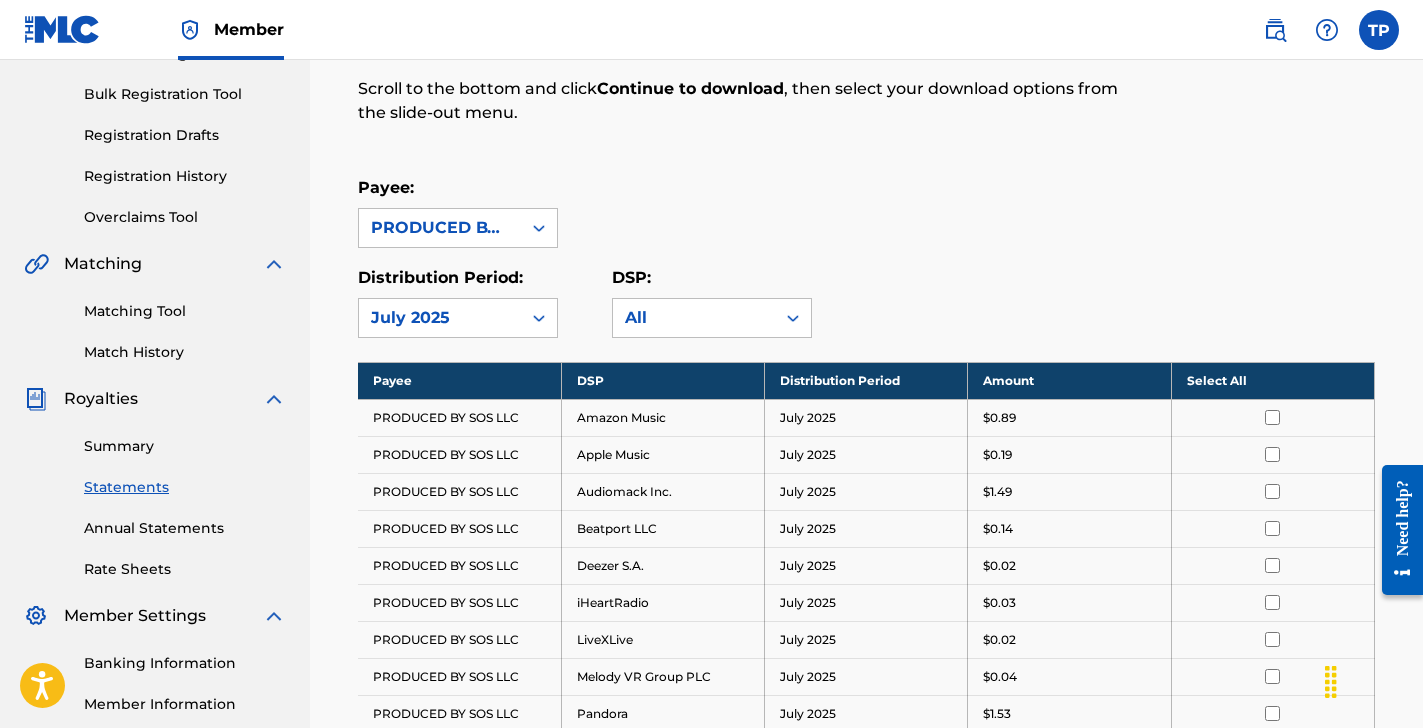 scroll, scrollTop: 269, scrollLeft: 0, axis: vertical 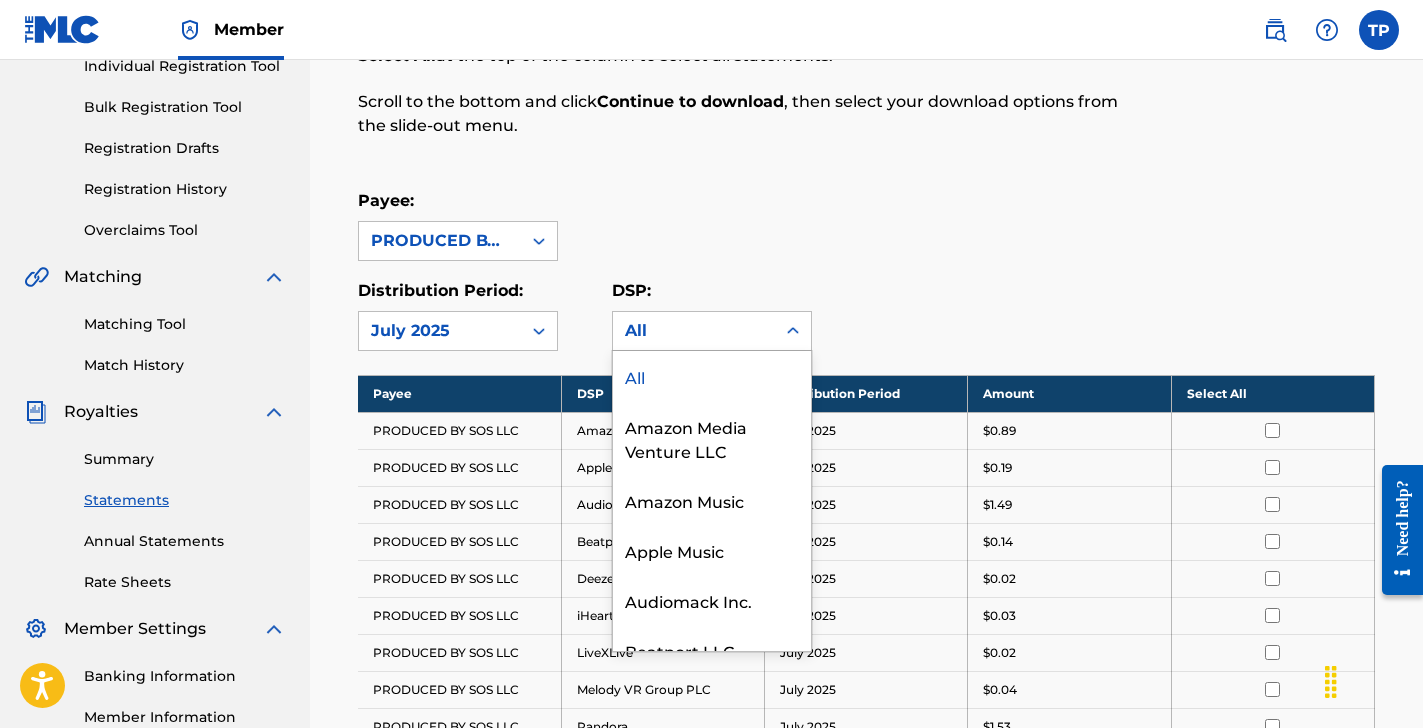 click on "All" at bounding box center [694, 331] 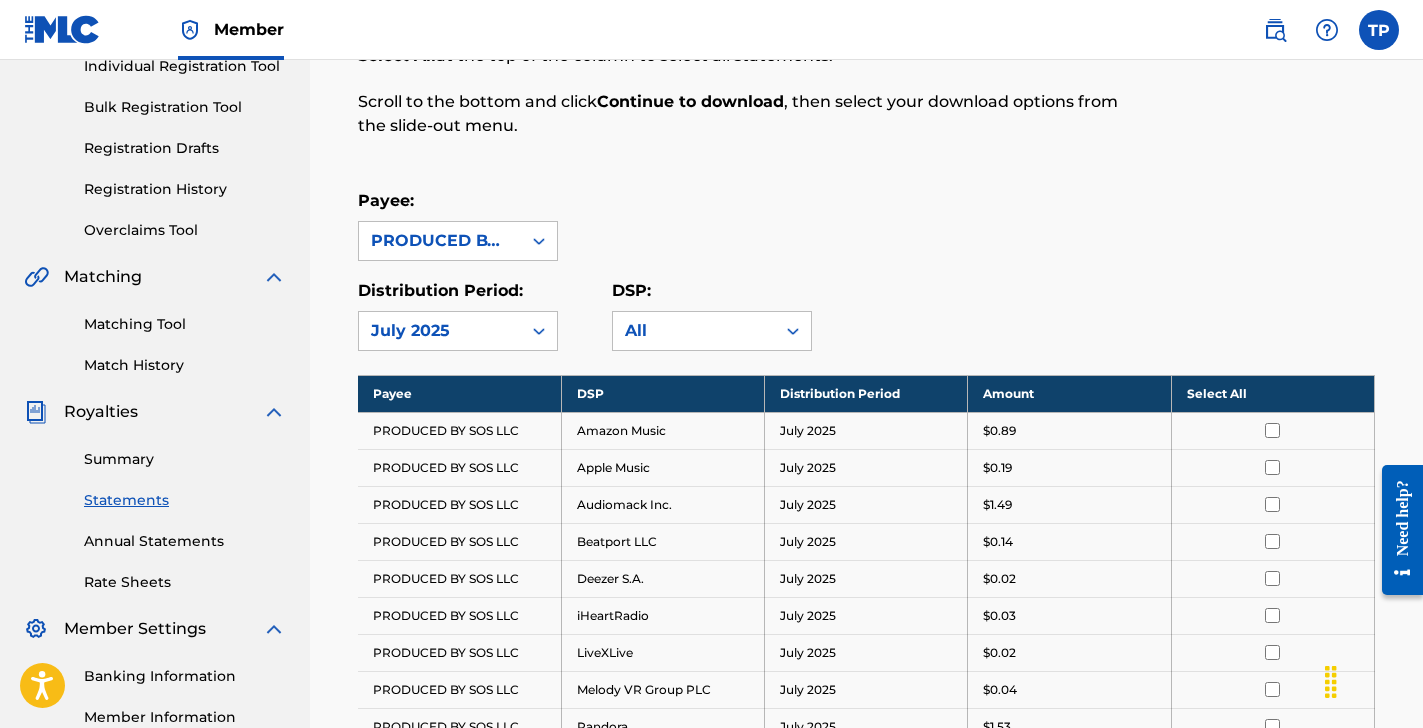 click on "All" at bounding box center [694, 331] 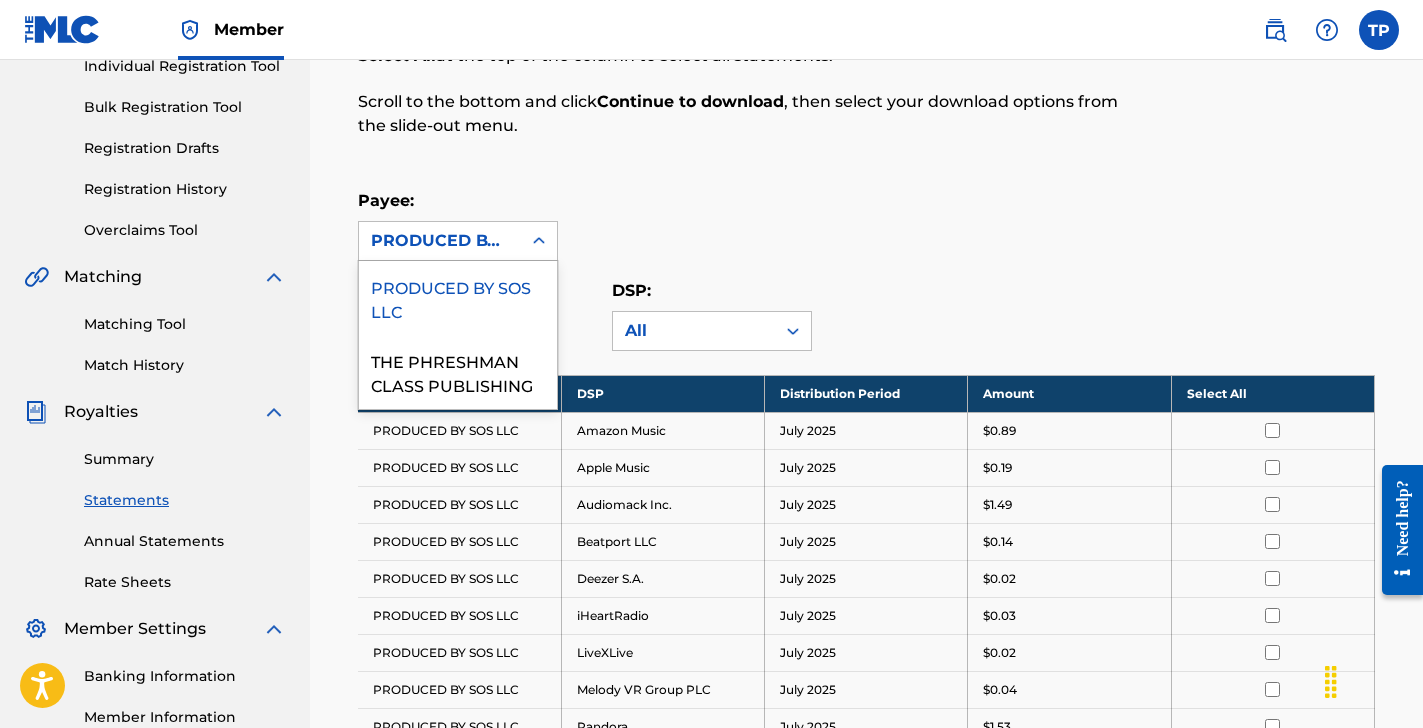 click 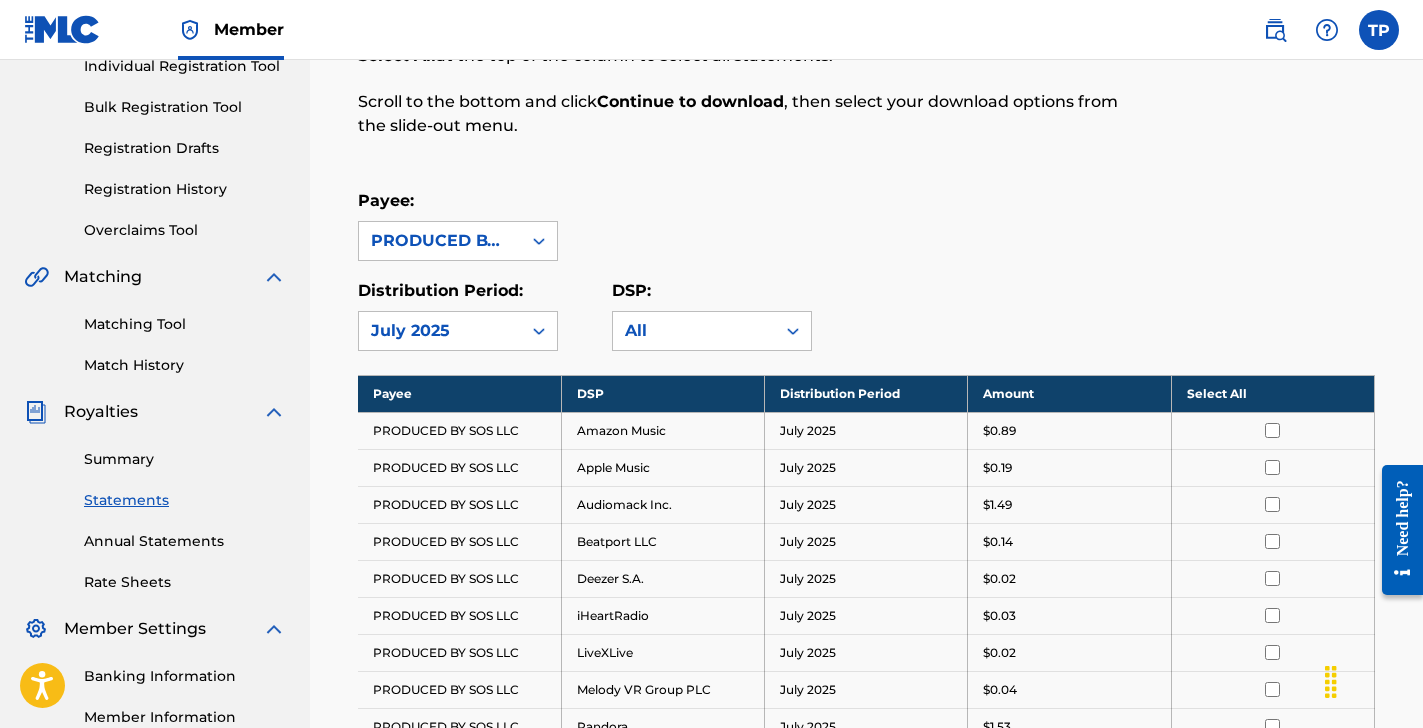 click 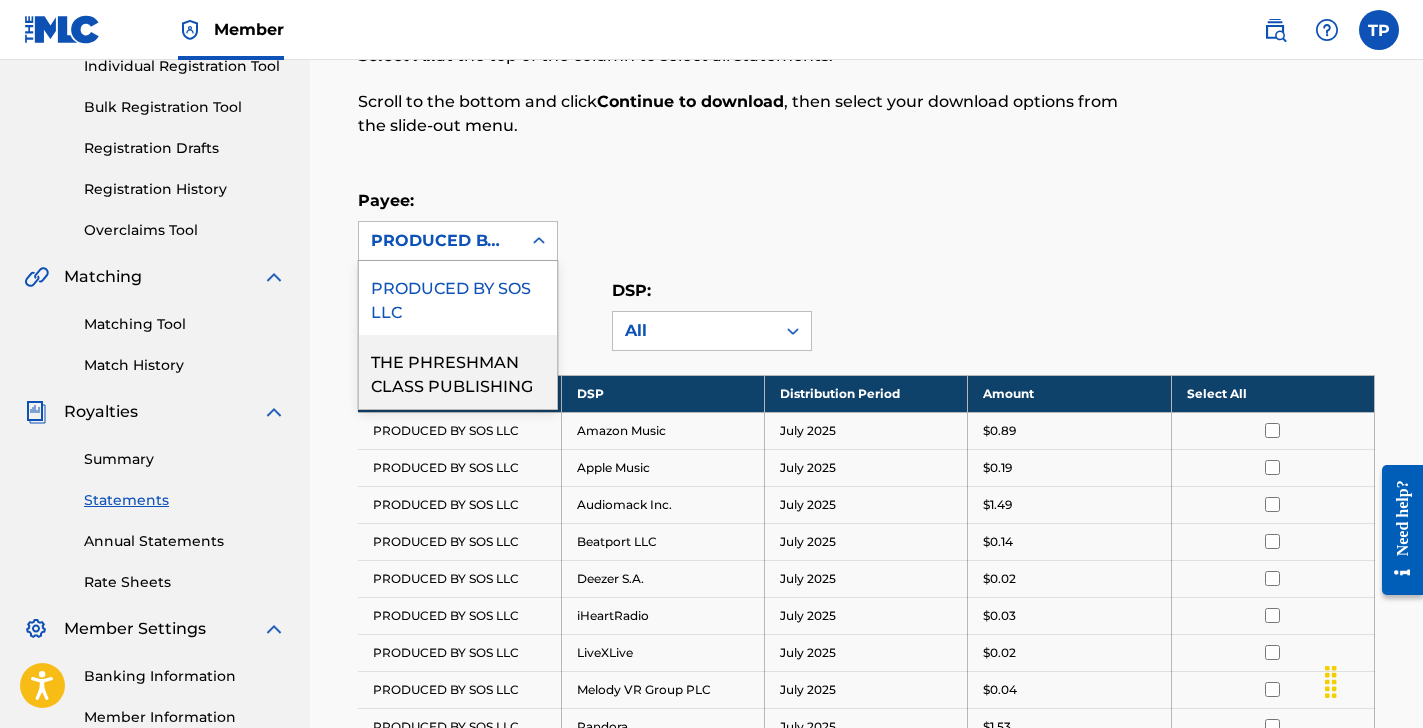 click on "THE PHRESHMAN CLASS PUBLISHING" at bounding box center (458, 372) 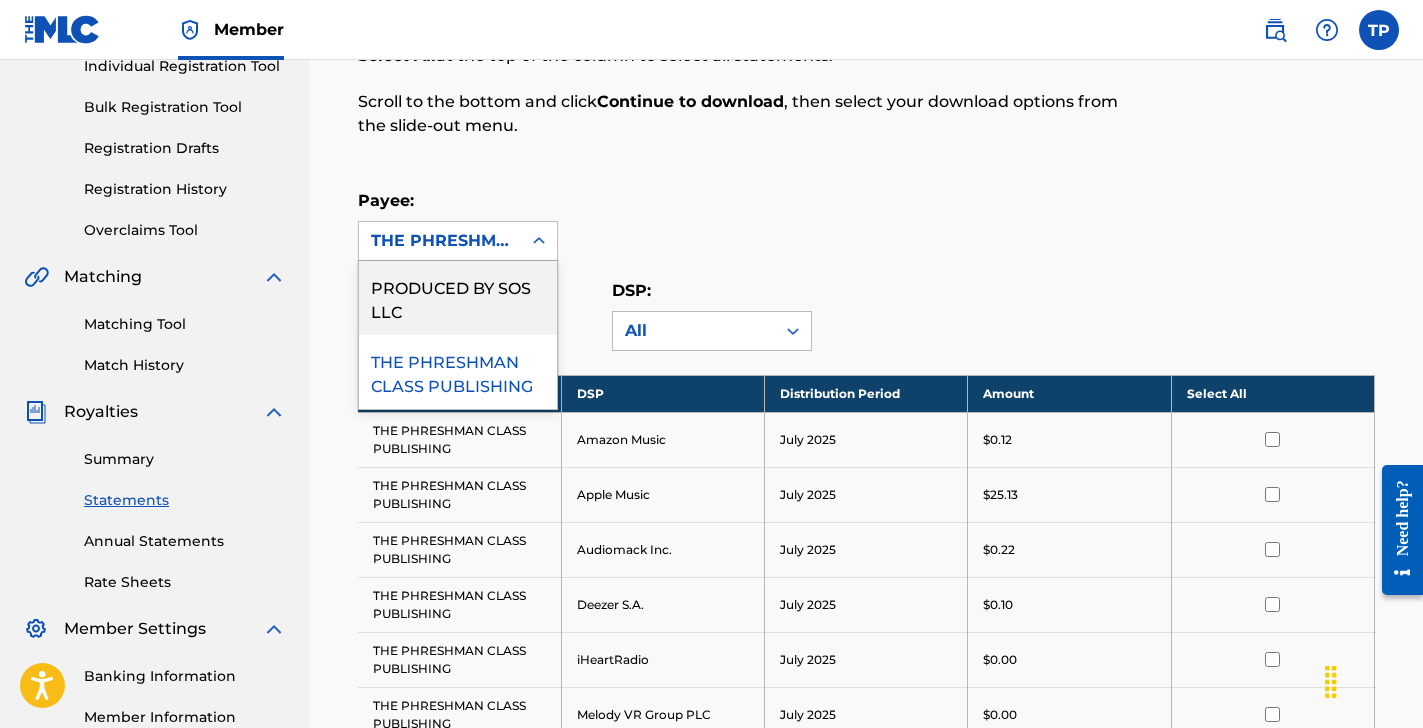 click on "THE PHRESHMAN CLASS PUBLISHING" at bounding box center (440, 241) 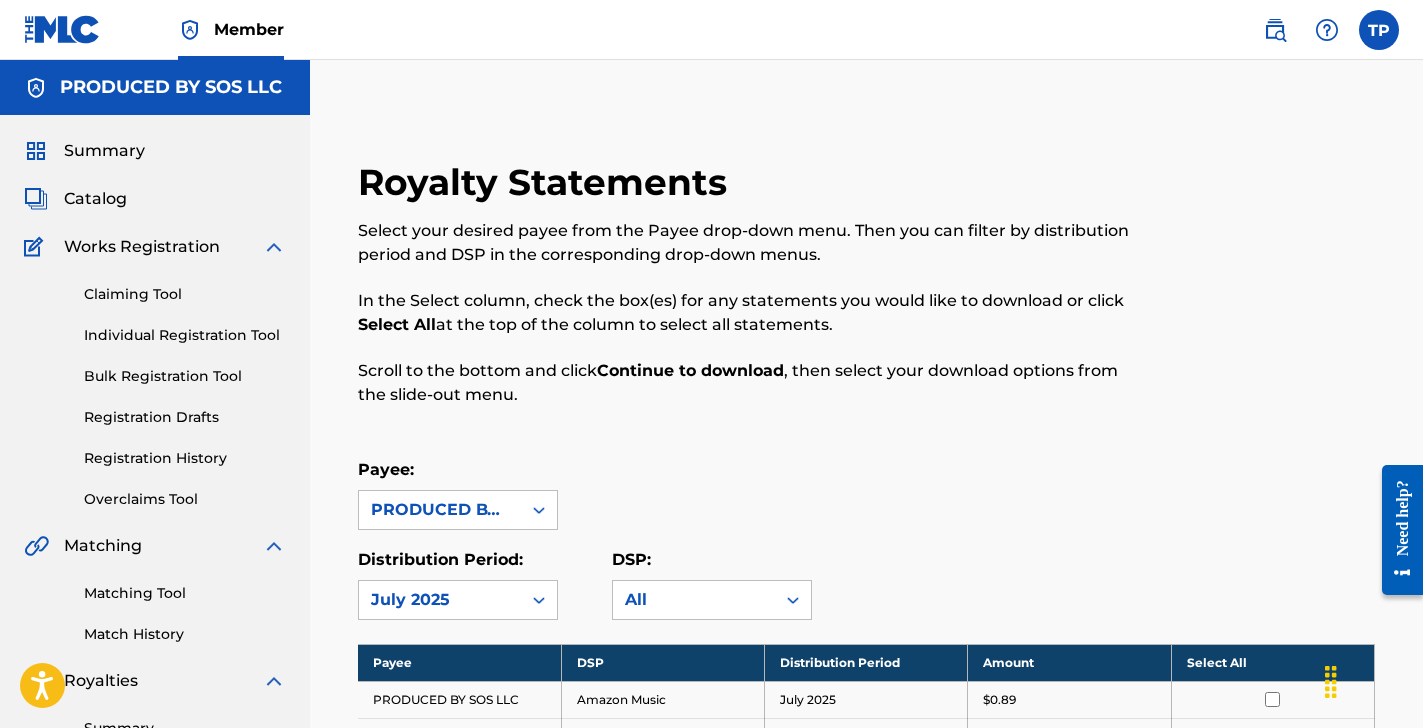 scroll, scrollTop: 0, scrollLeft: 0, axis: both 